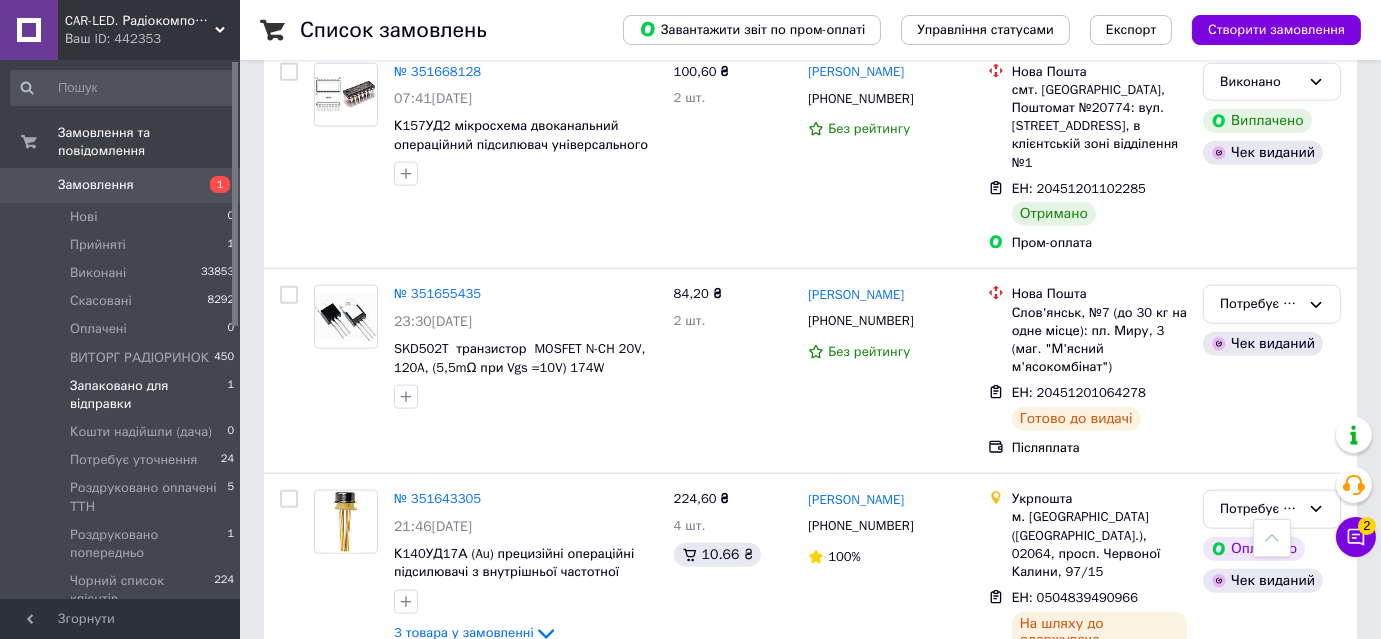 scroll, scrollTop: 0, scrollLeft: 0, axis: both 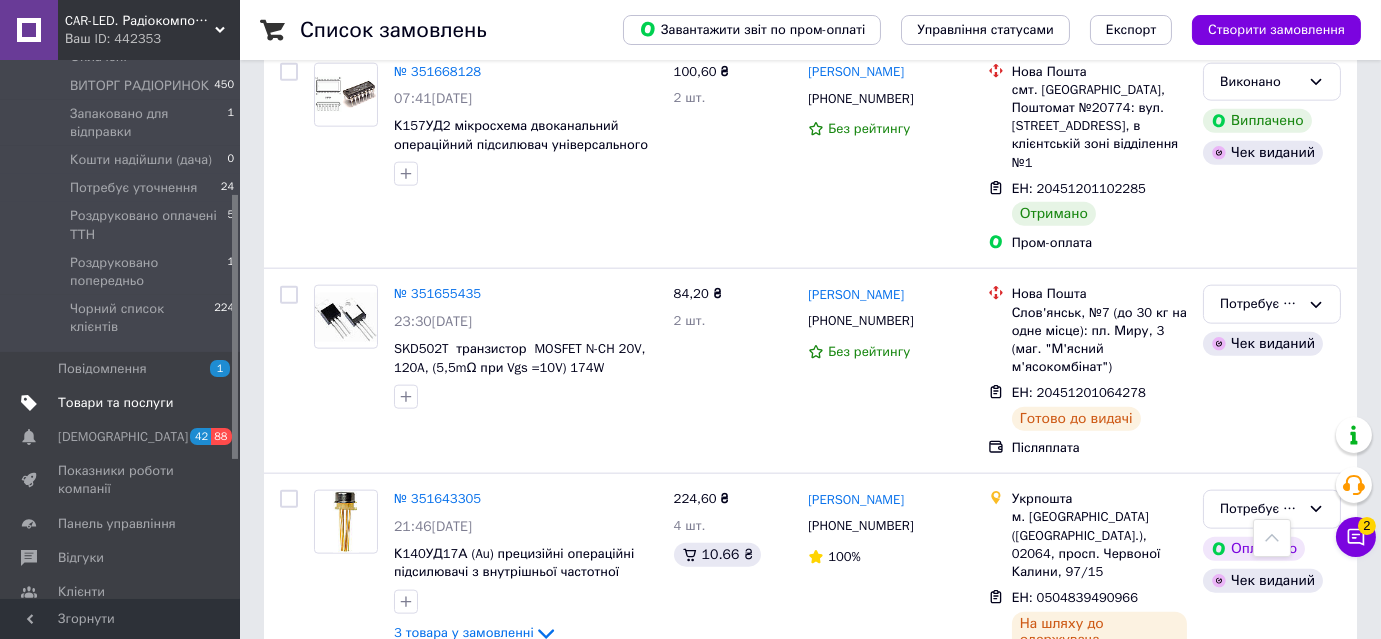 click on "Товари та послуги" at bounding box center [115, 403] 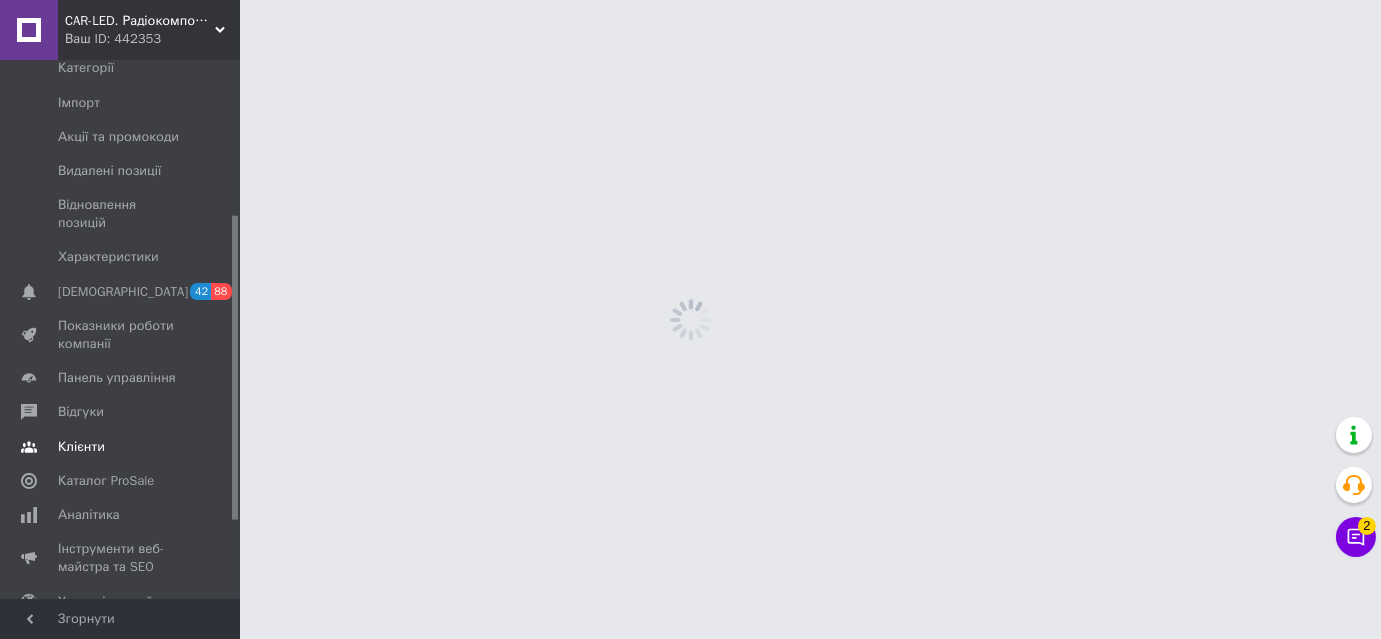 scroll, scrollTop: 0, scrollLeft: 0, axis: both 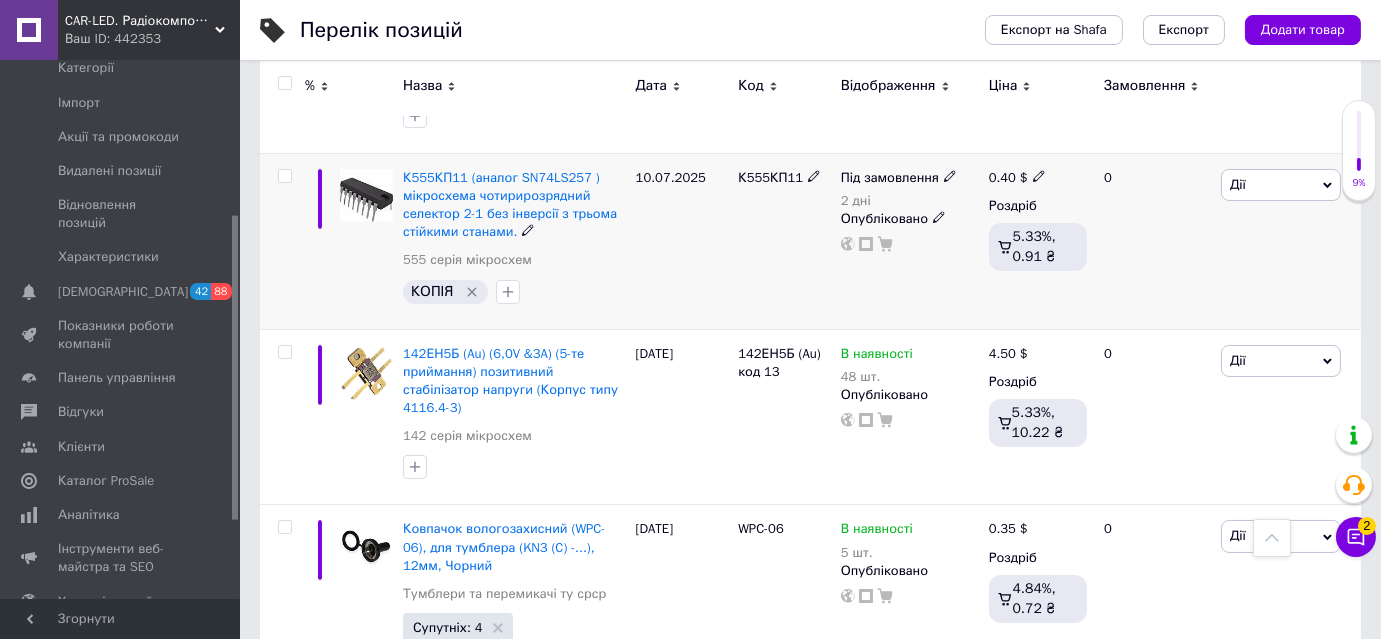 click 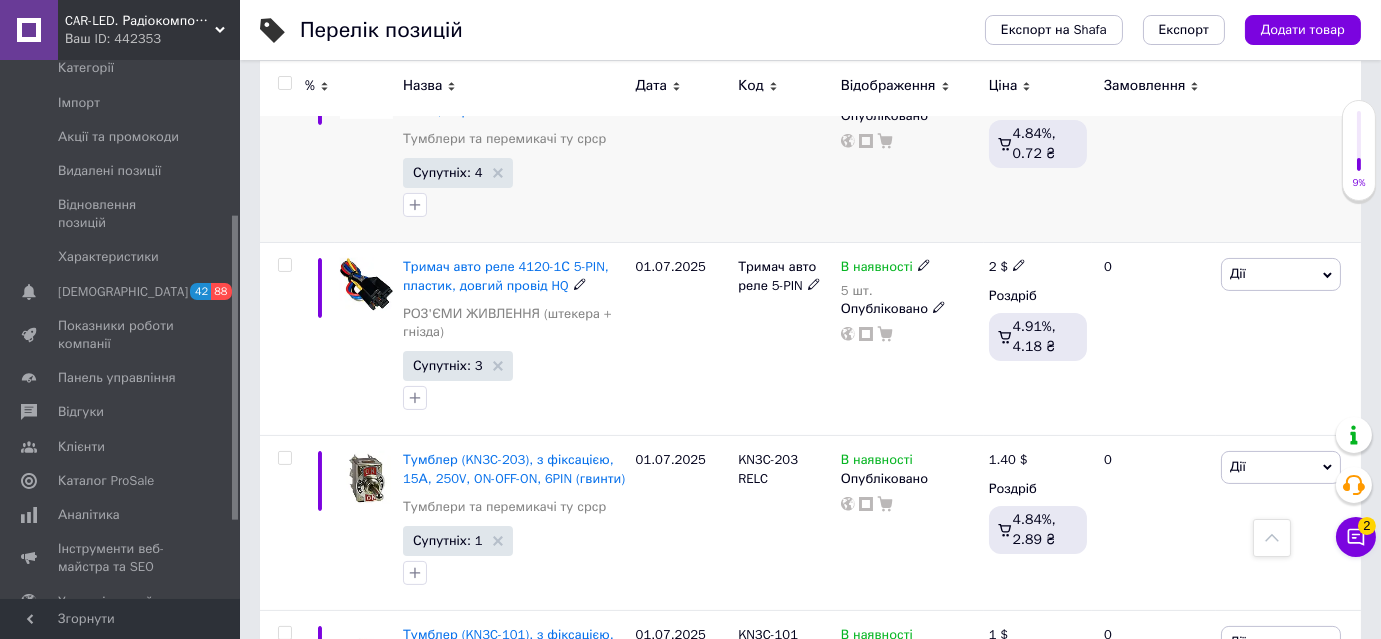 scroll, scrollTop: 727, scrollLeft: 0, axis: vertical 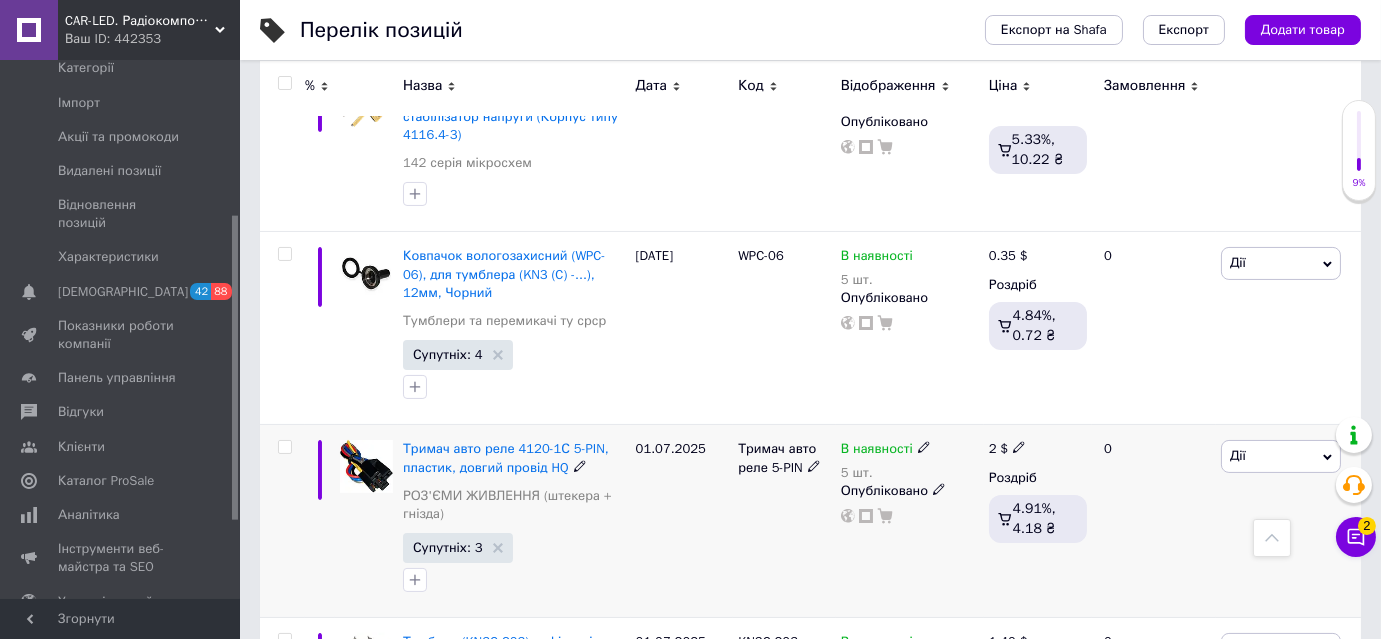click 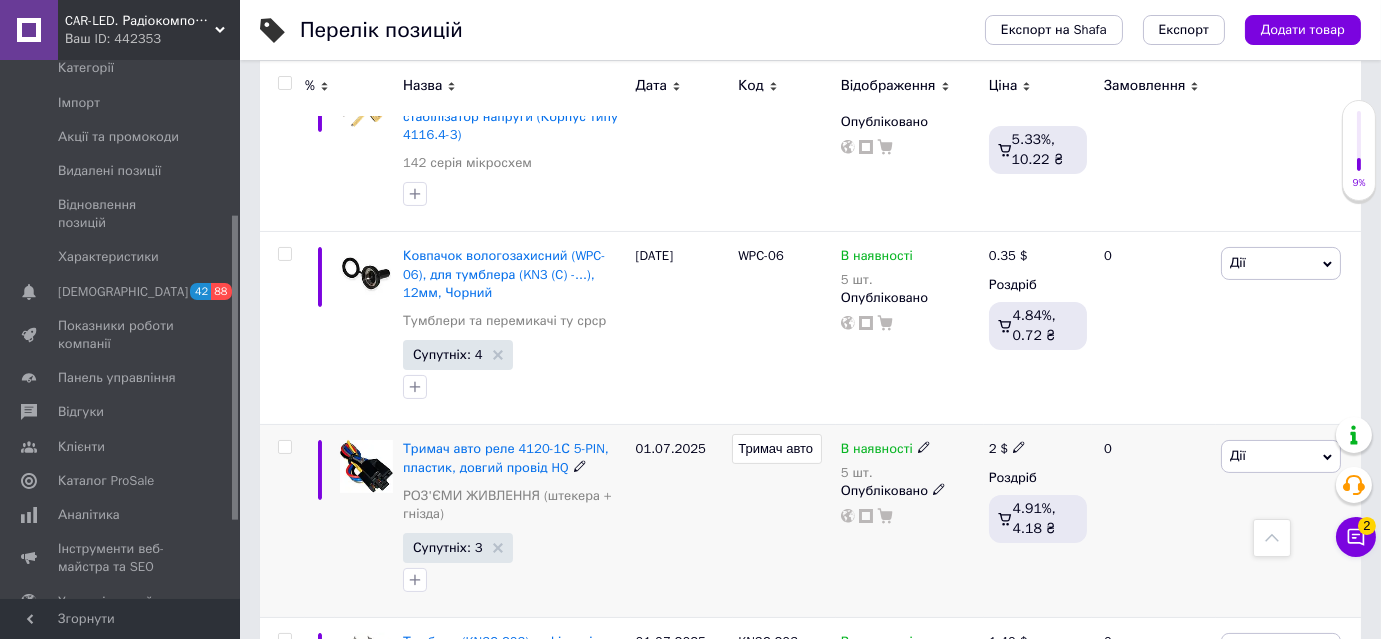 scroll, scrollTop: 0, scrollLeft: 66, axis: horizontal 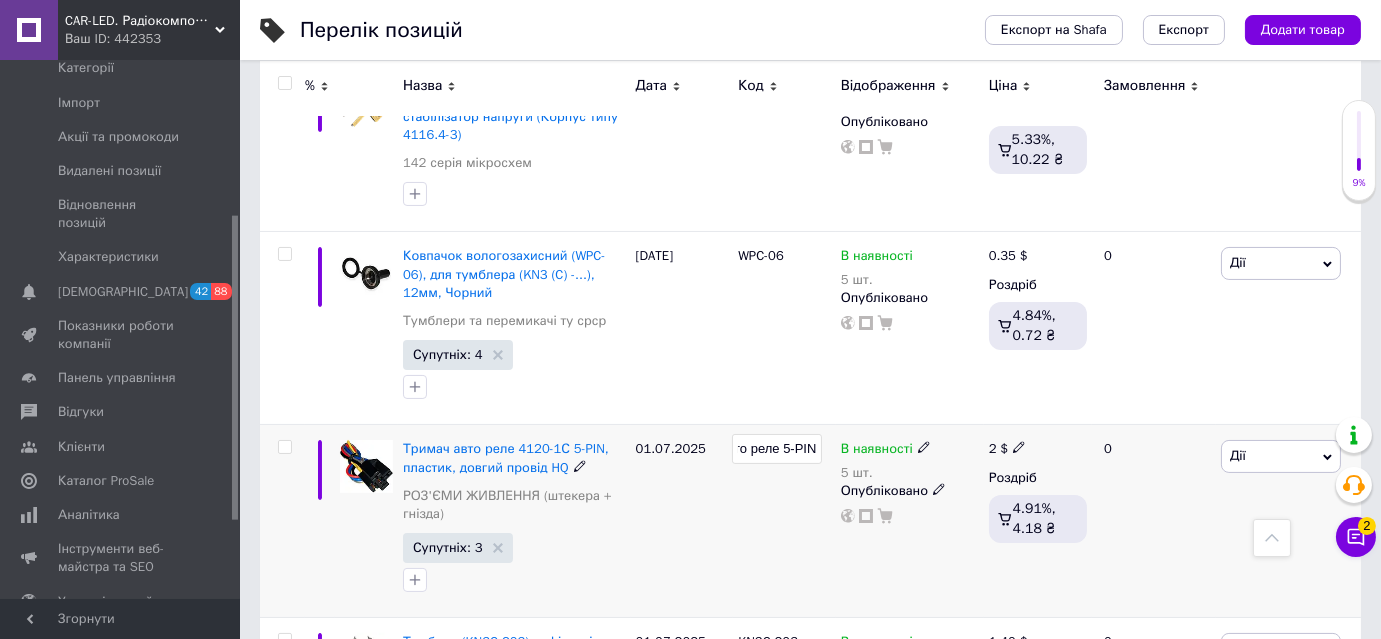 click on "Тримач авто реле 5-PIN" at bounding box center [777, 449] 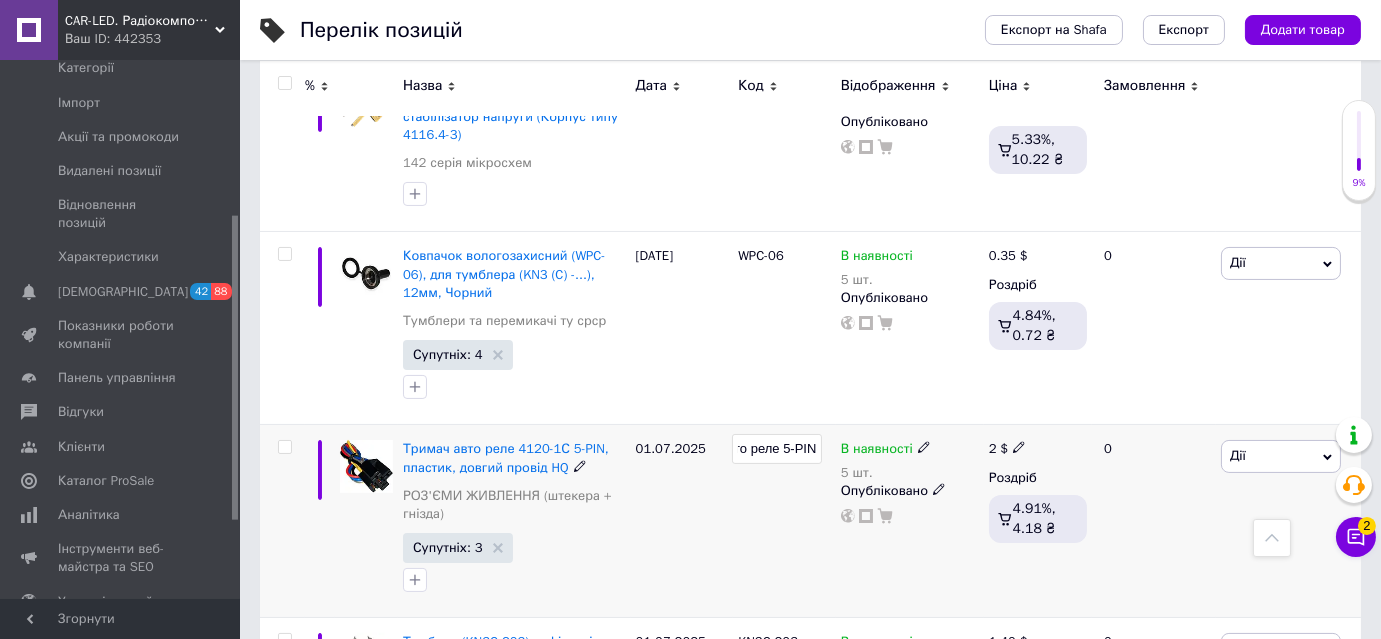 click on "Тримач авто реле 5-PIN" at bounding box center (777, 449) 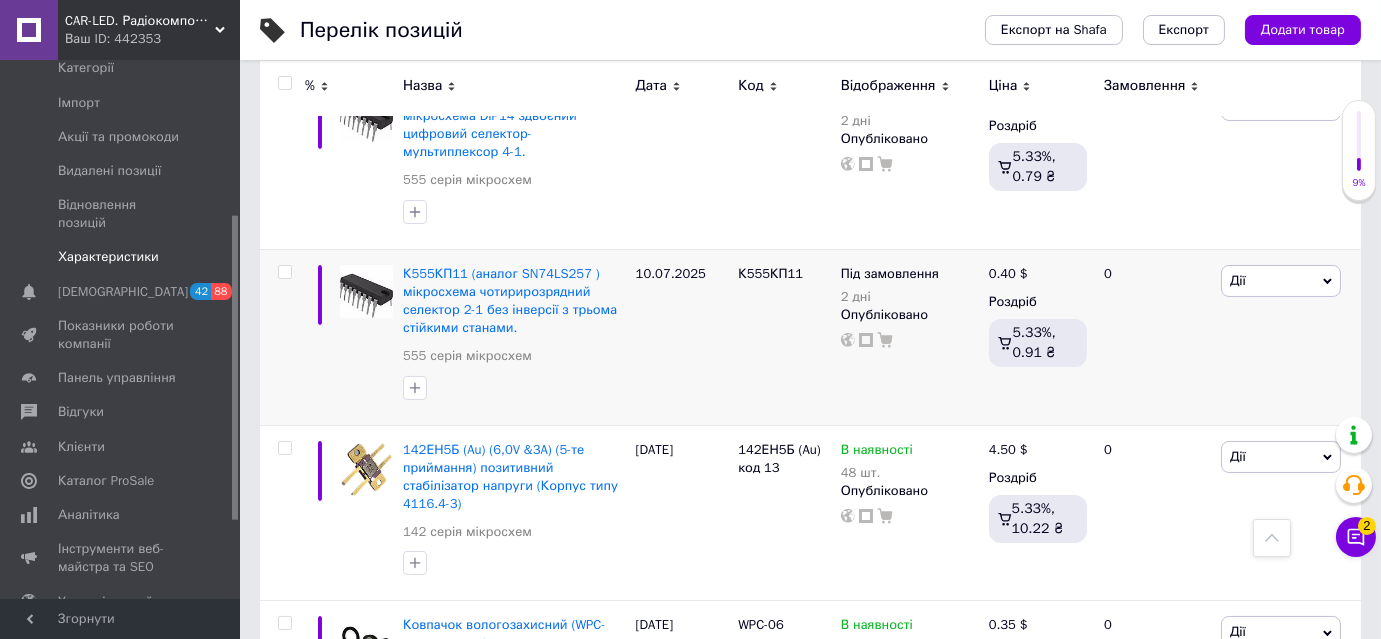 scroll, scrollTop: 0, scrollLeft: 0, axis: both 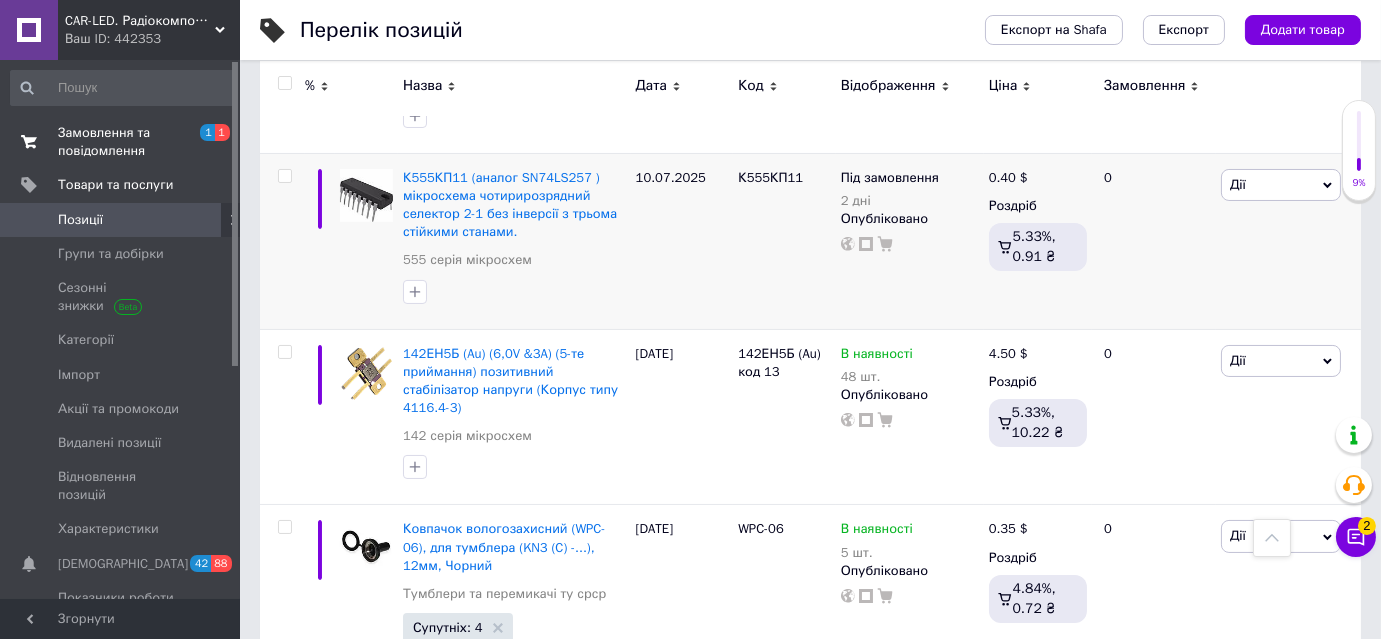 click on "Замовлення та повідомлення" at bounding box center [121, 142] 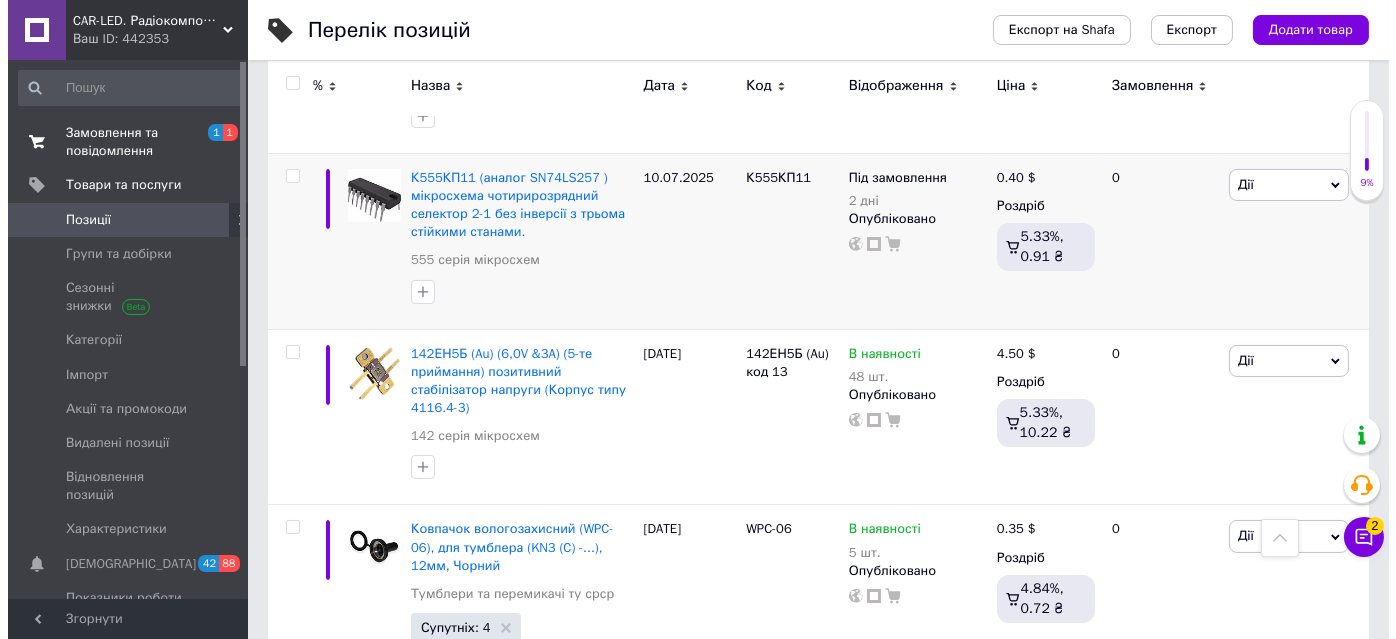 scroll, scrollTop: 0, scrollLeft: 0, axis: both 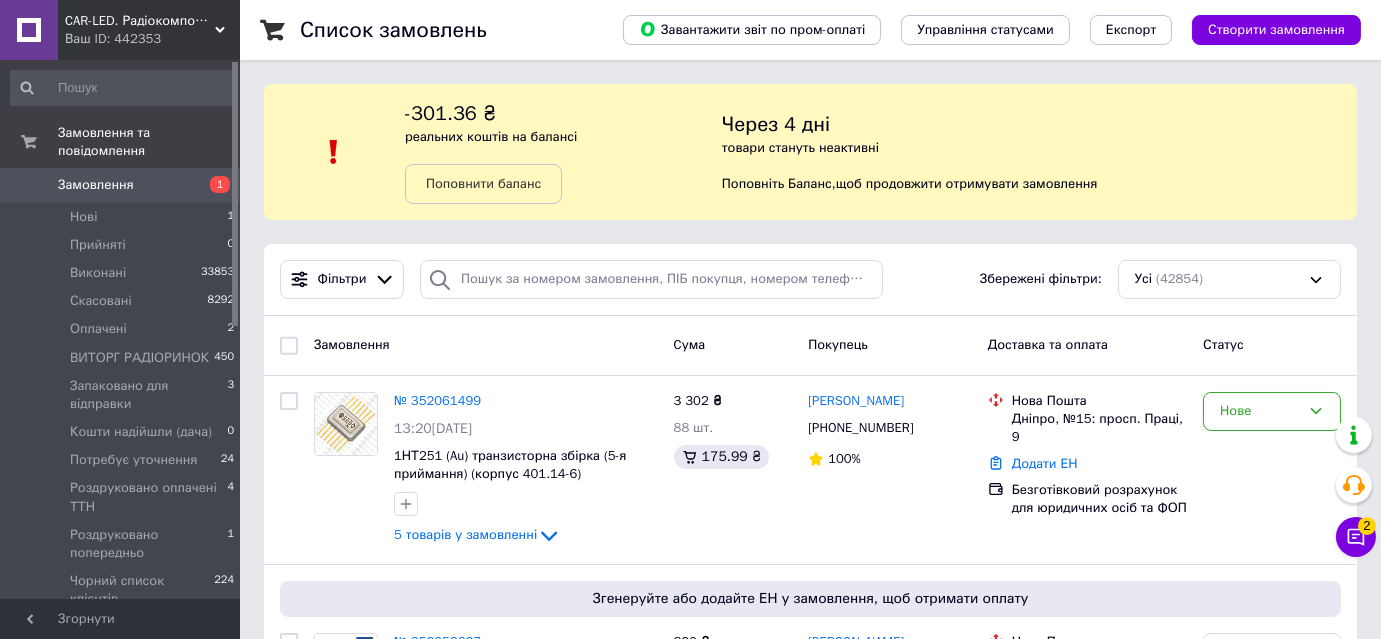 click on "Створити замовлення" at bounding box center (1276, 30) 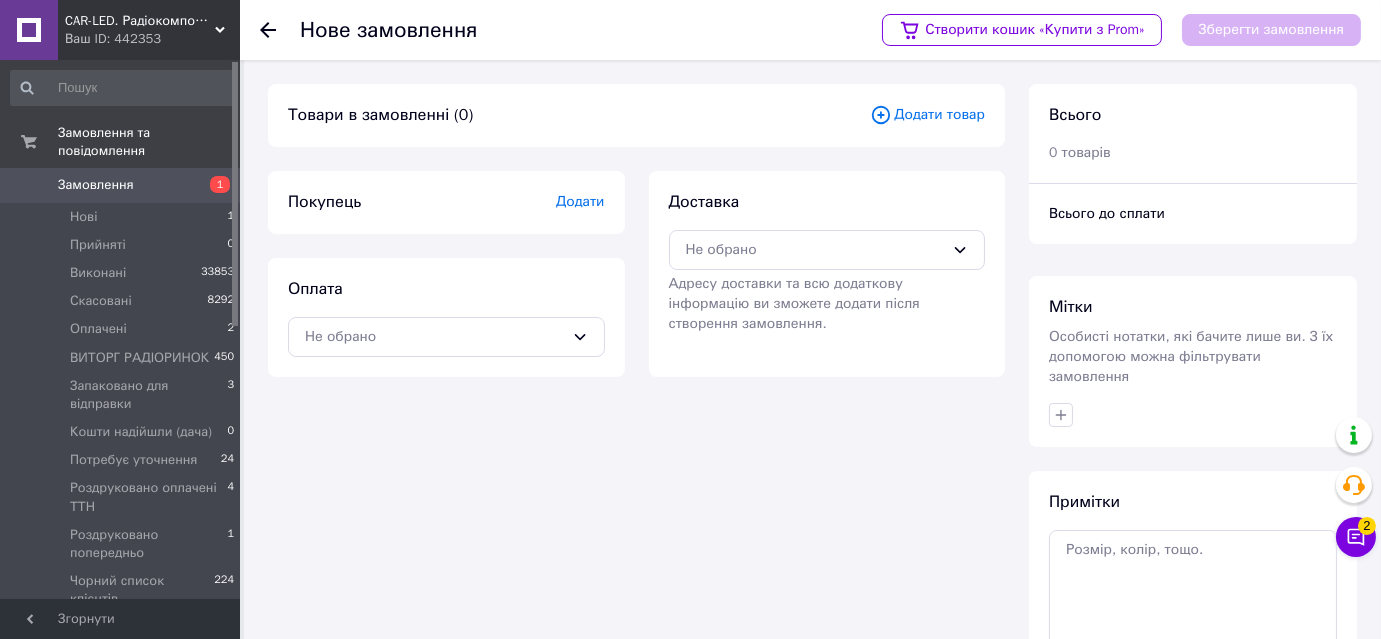 click on "Додати товар" at bounding box center [927, 115] 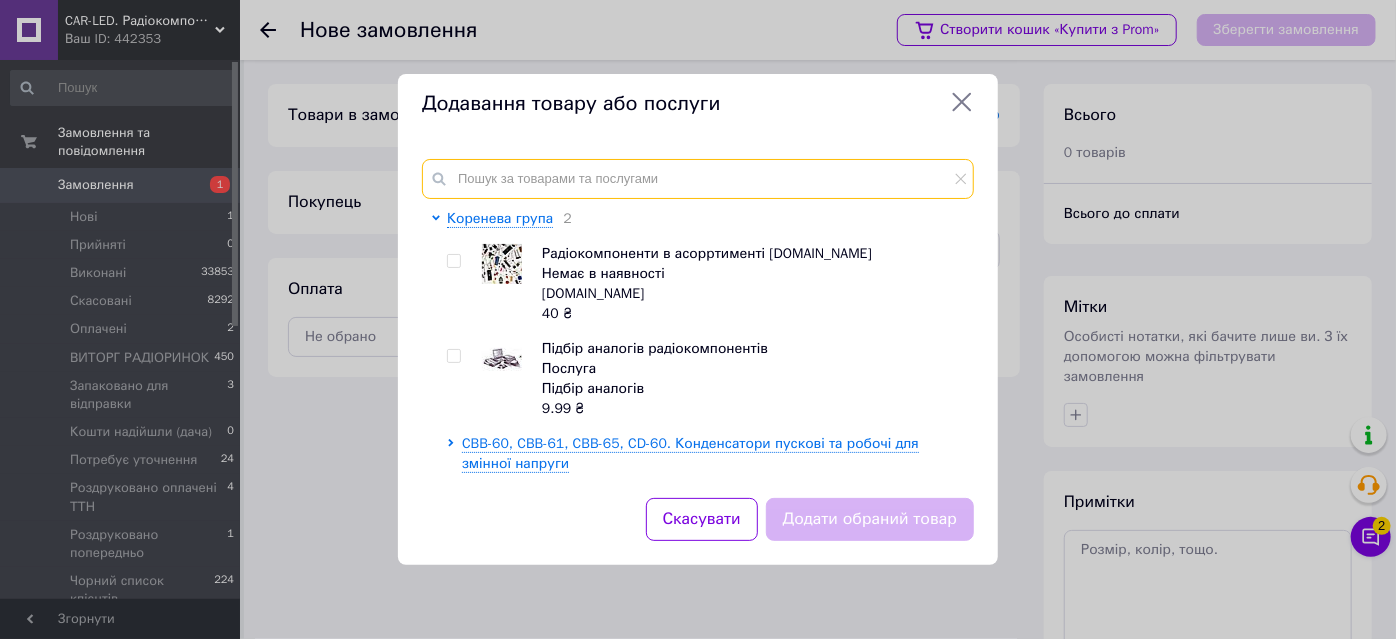click at bounding box center [698, 179] 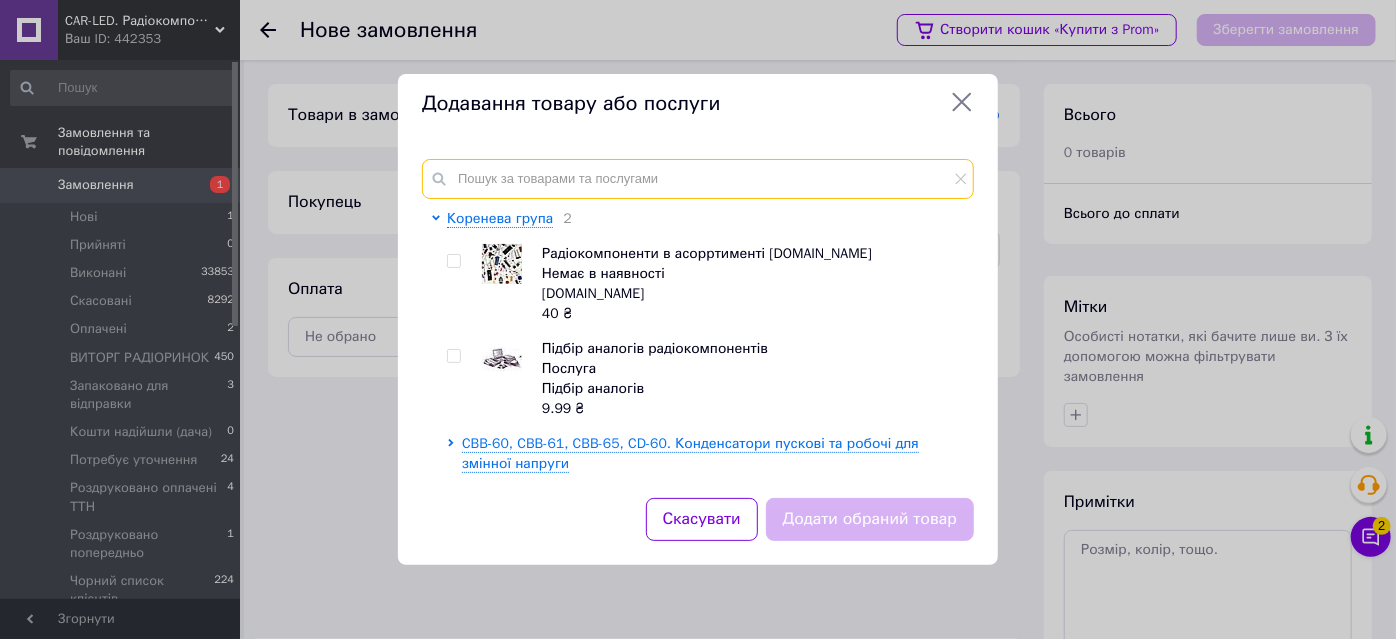 paste on "Тримач авто реле 5-PIN" 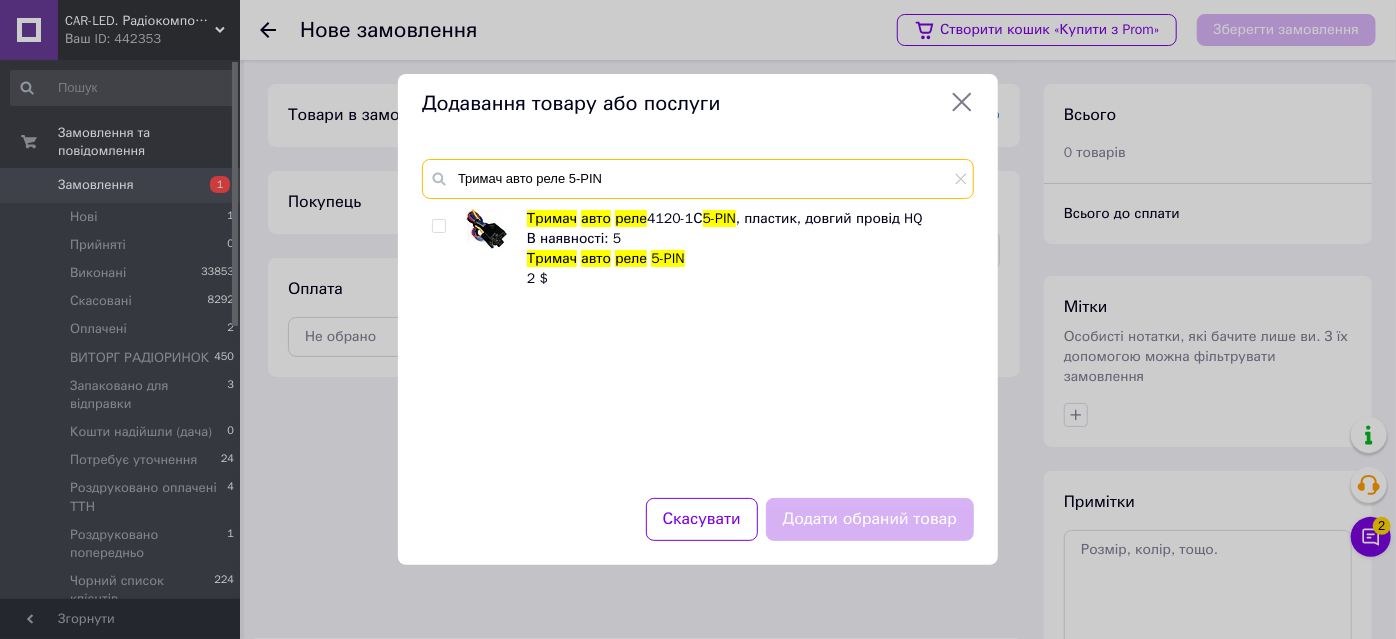 type on "Тримач авто реле 5-PIN" 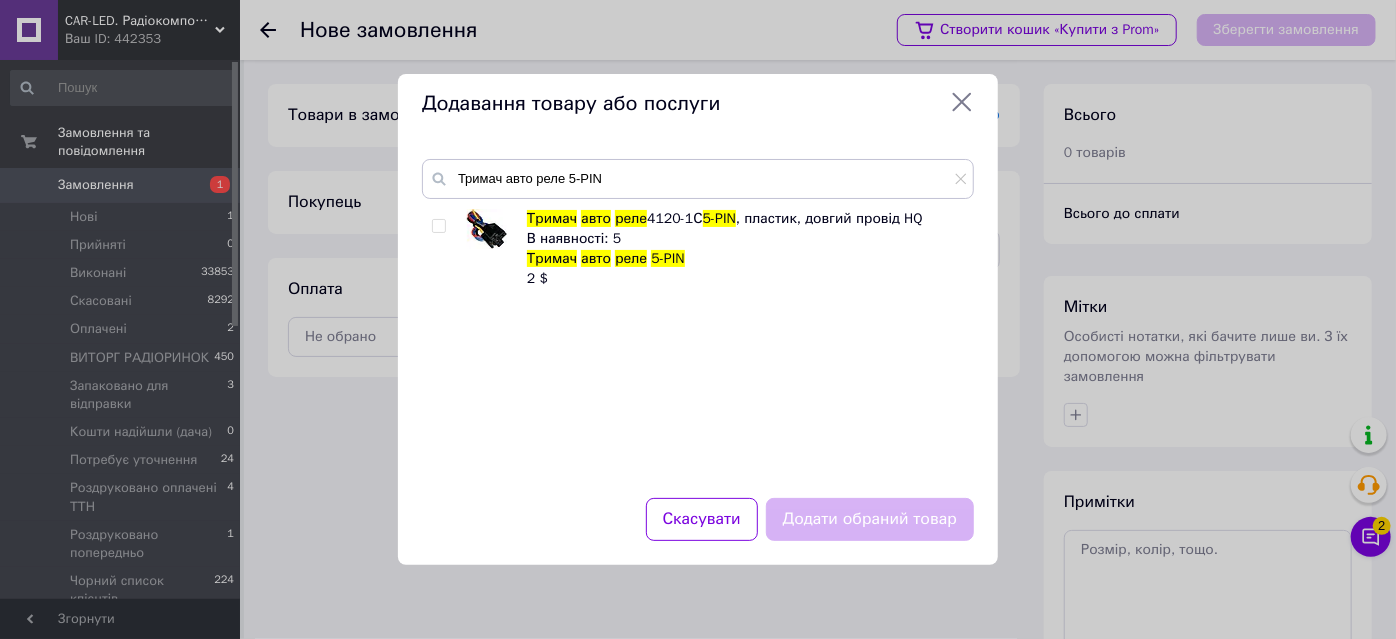 drag, startPoint x: 440, startPoint y: 226, endPoint x: 498, endPoint y: 284, distance: 82.02438 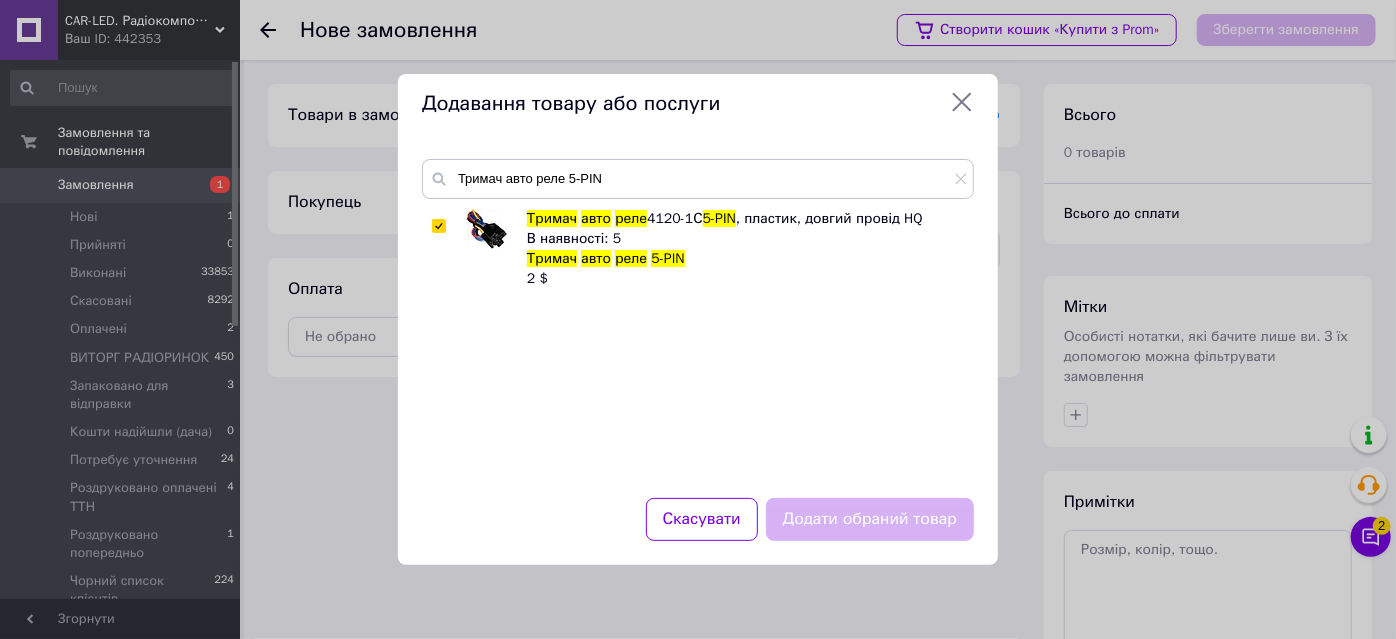 checkbox on "true" 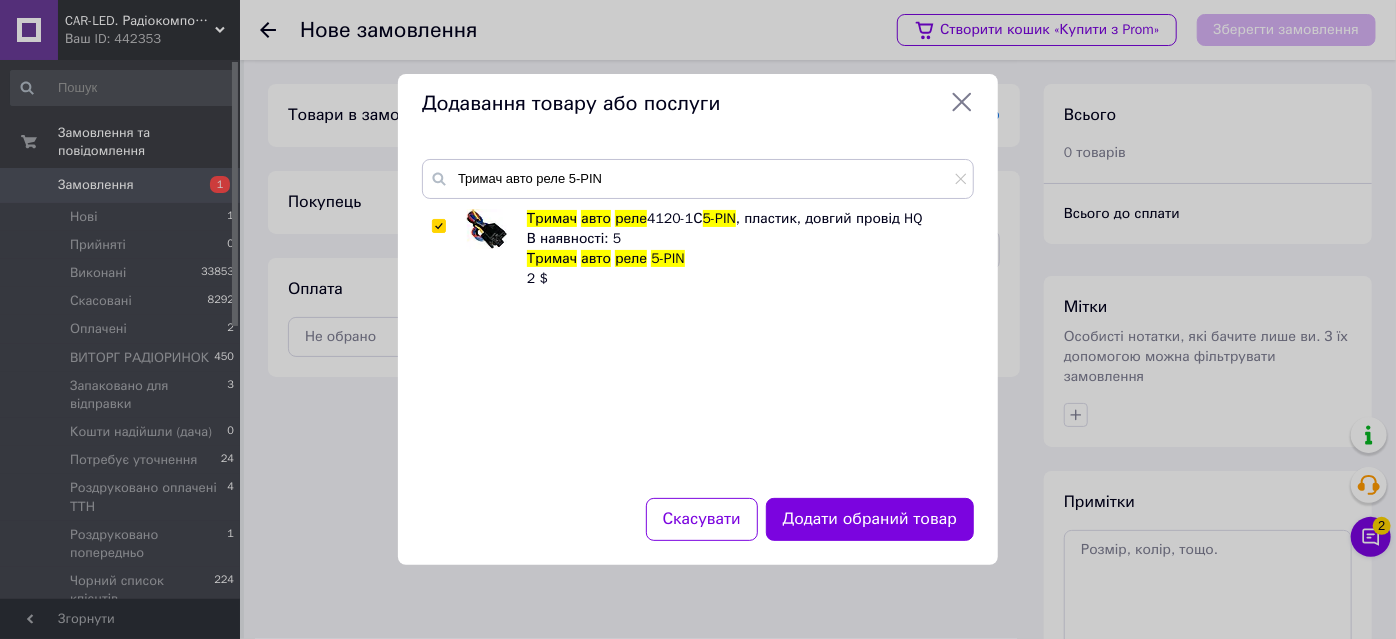 click on "Додати обраний товар" at bounding box center [870, 519] 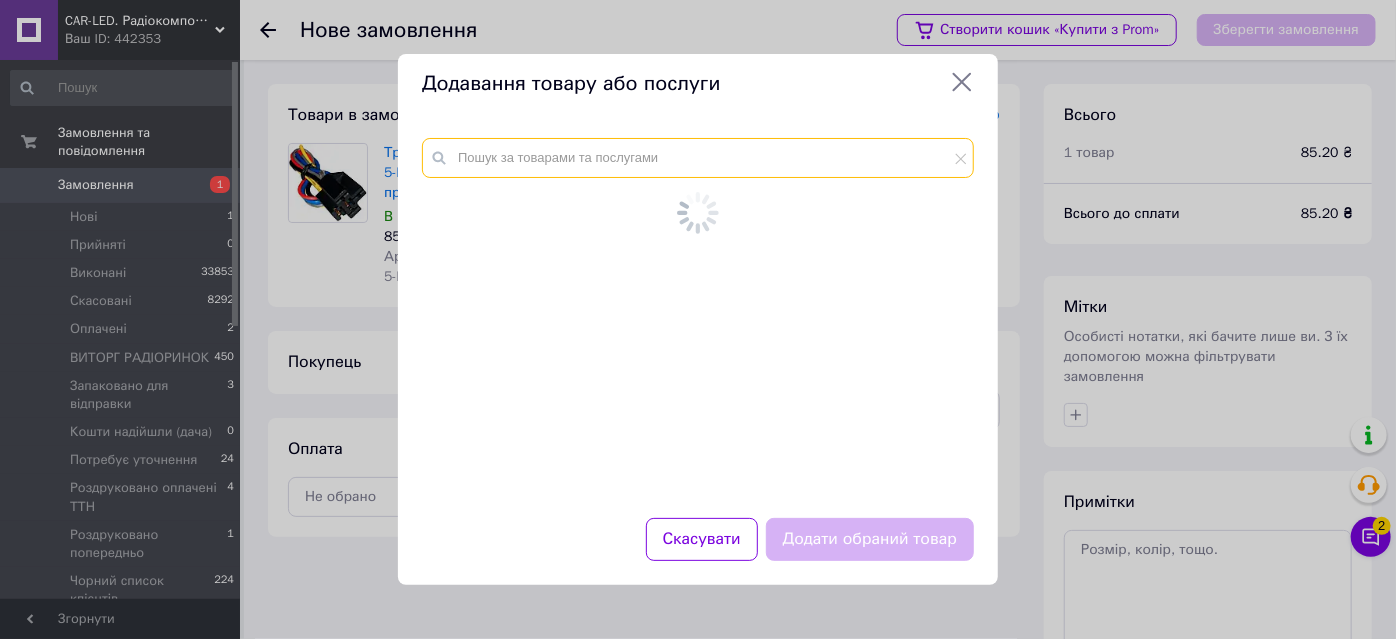 click at bounding box center (698, 158) 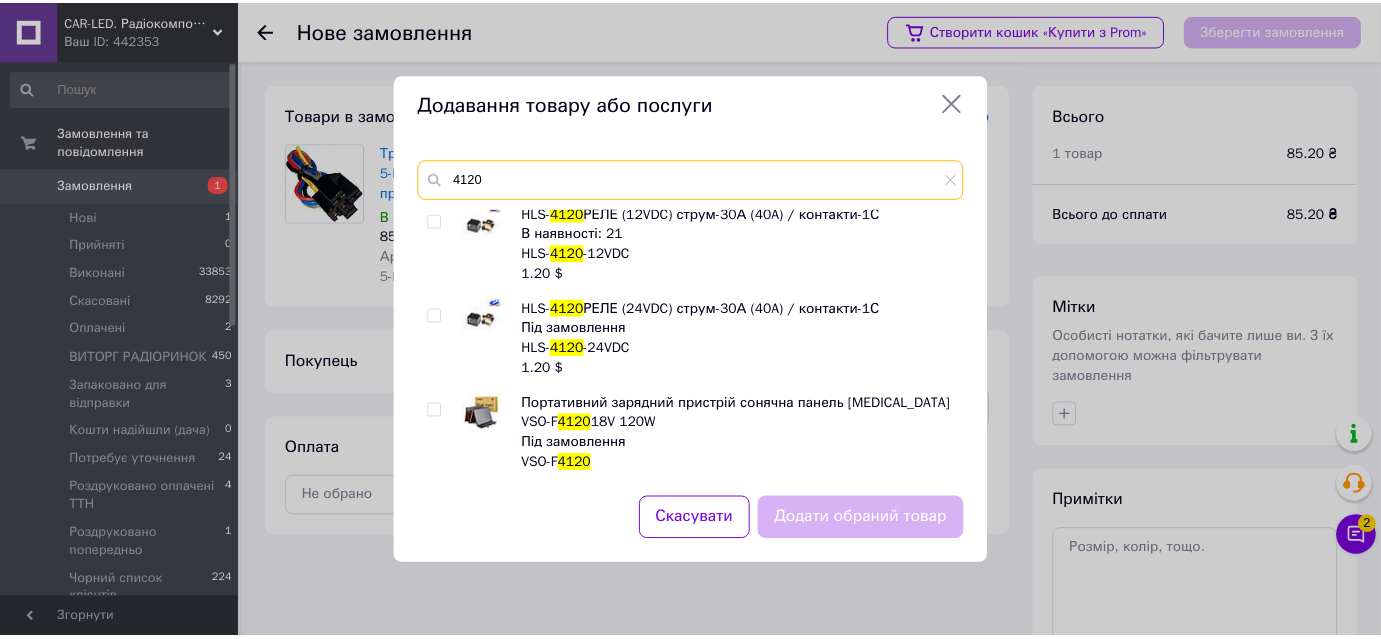 scroll, scrollTop: 0, scrollLeft: 0, axis: both 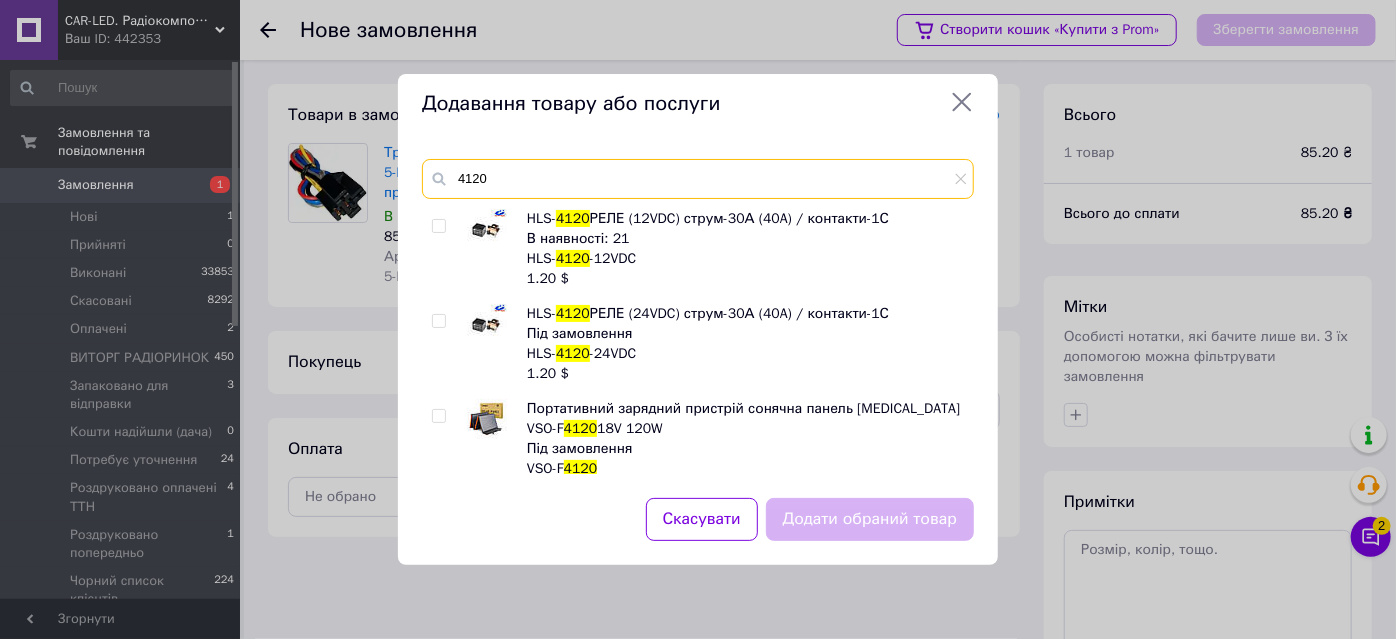 type on "4120" 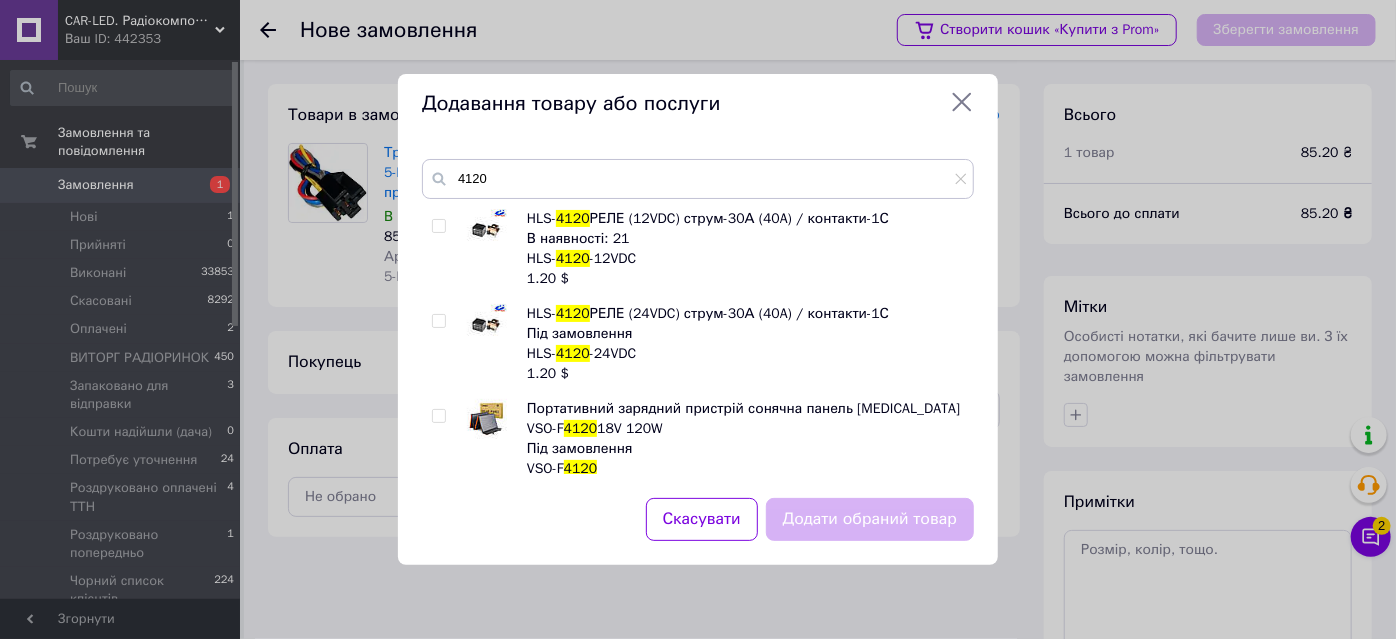click at bounding box center (438, 226) 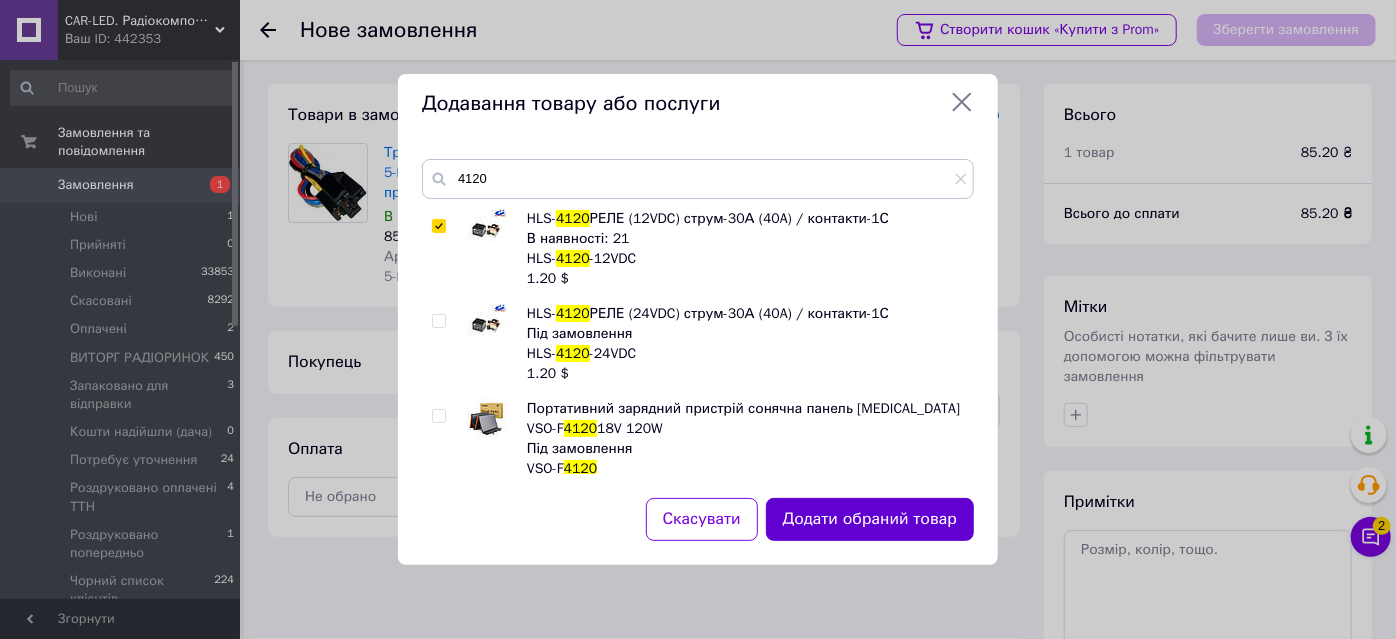 click on "Додати обраний товар" at bounding box center (870, 519) 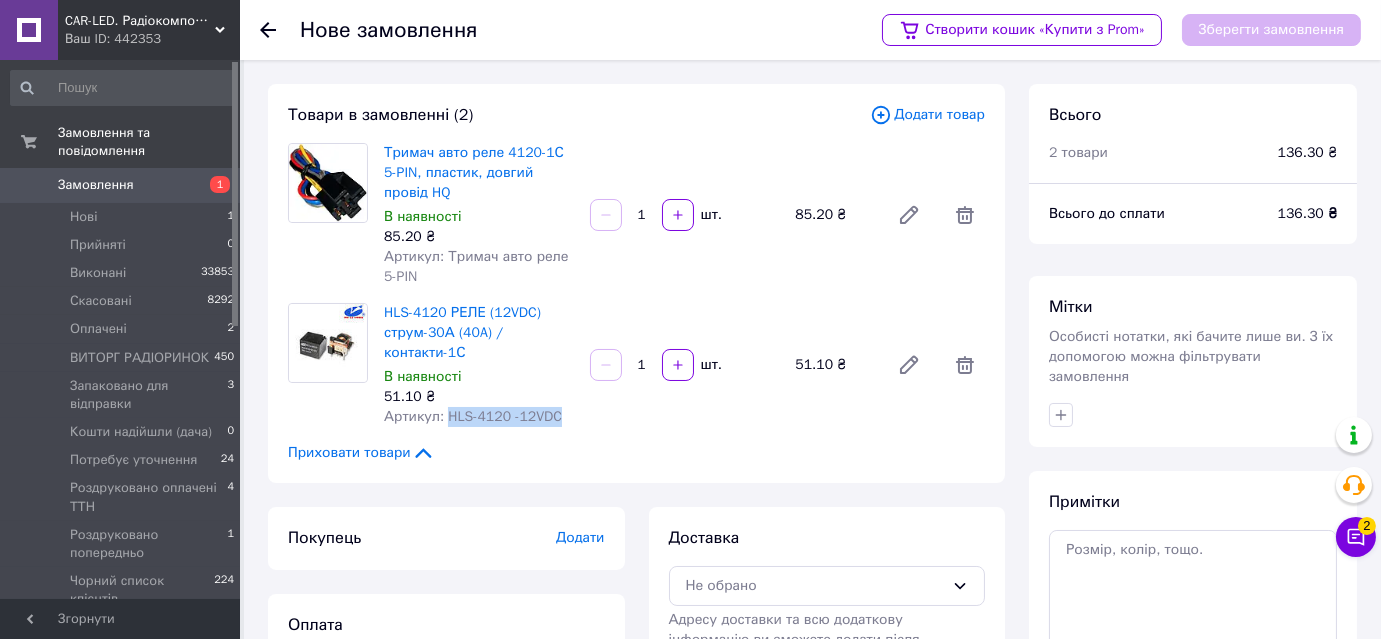 drag, startPoint x: 445, startPoint y: 418, endPoint x: 572, endPoint y: 426, distance: 127.25172 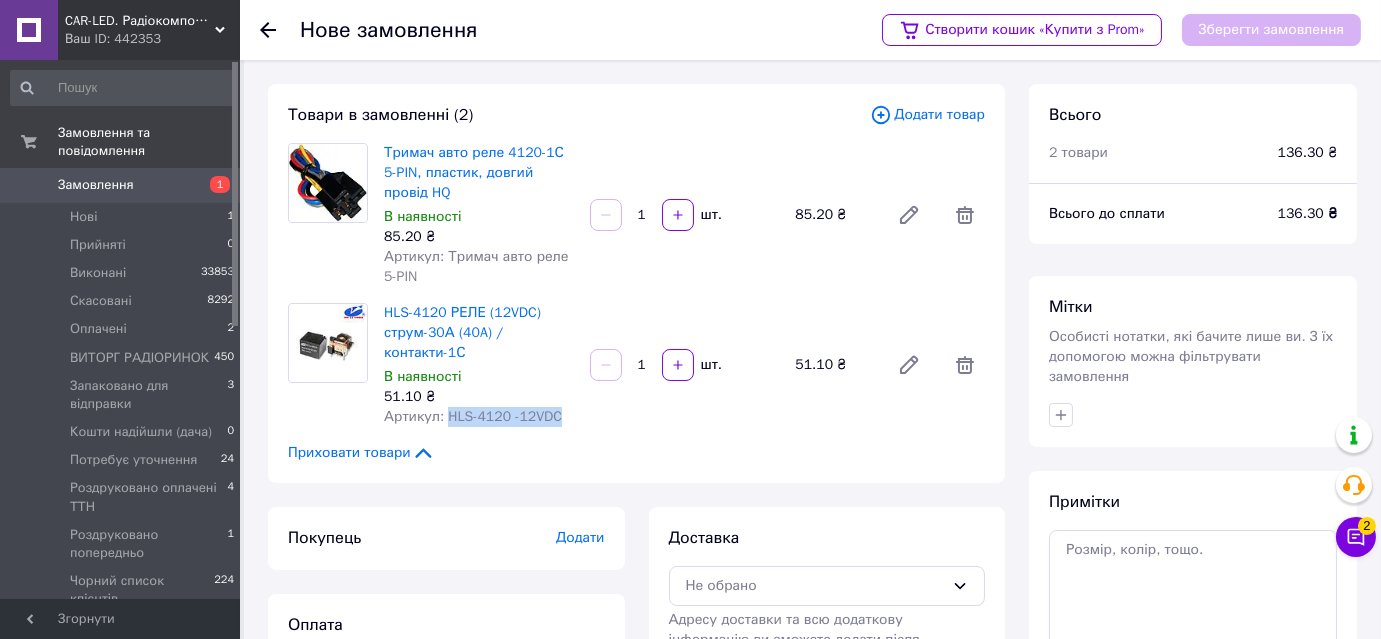 click on "Артикул: HLS-4120 -12VDC" at bounding box center [479, 417] 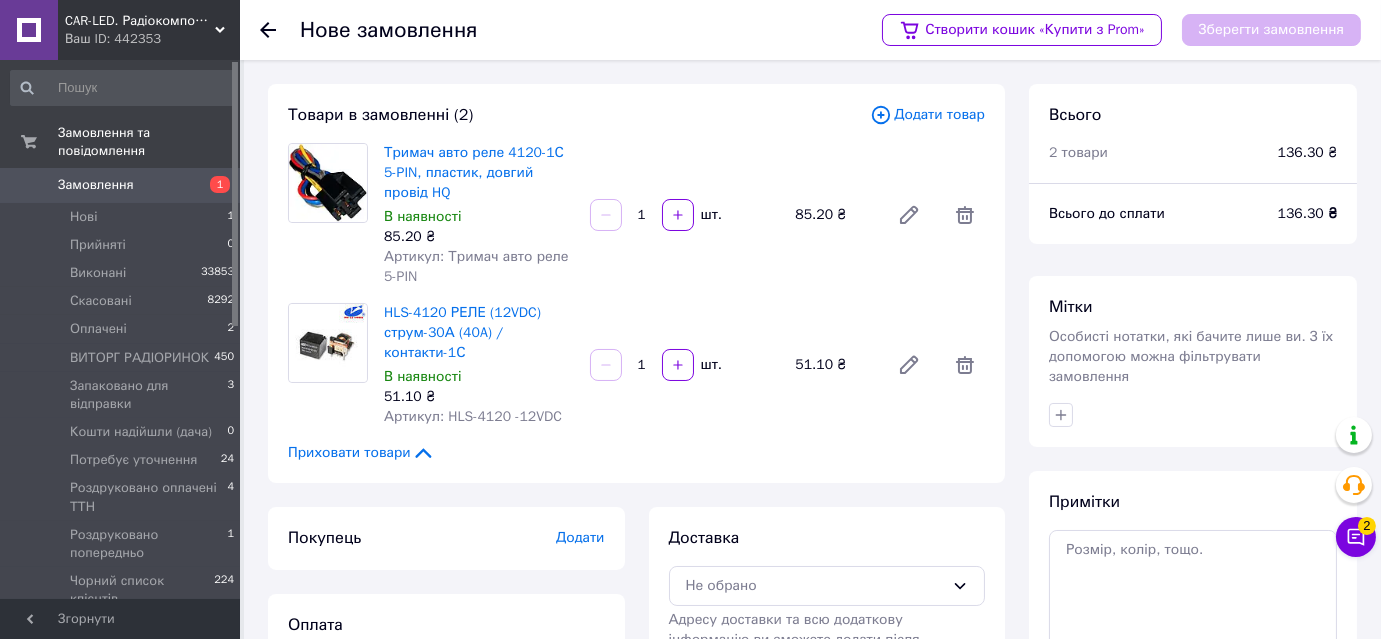 drag, startPoint x: 535, startPoint y: 419, endPoint x: 746, endPoint y: 456, distance: 214.21951 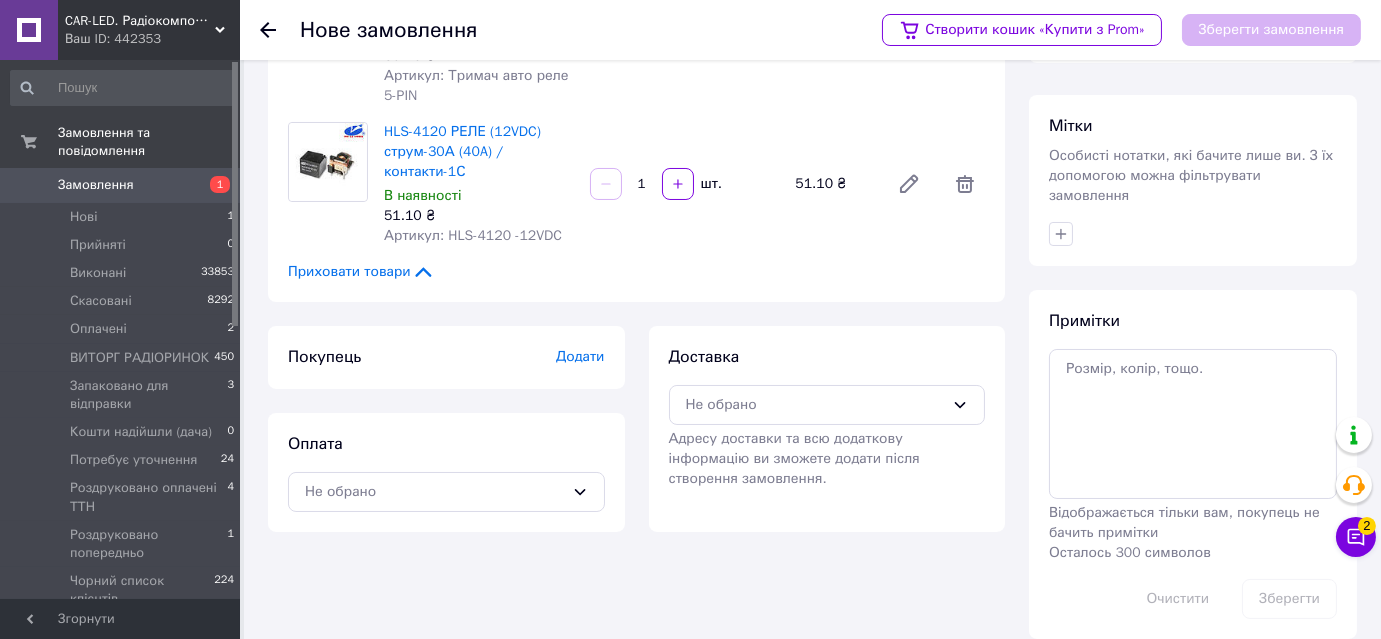 scroll, scrollTop: 0, scrollLeft: 0, axis: both 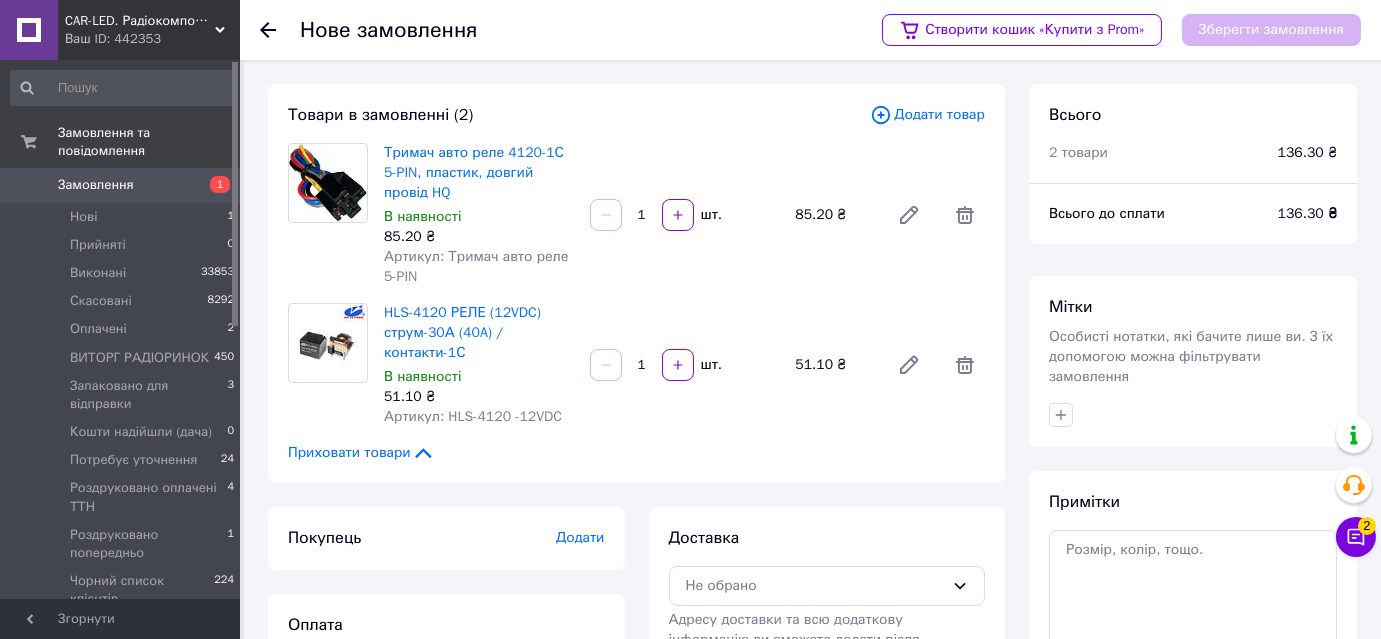 click on "Додати товар" at bounding box center (927, 115) 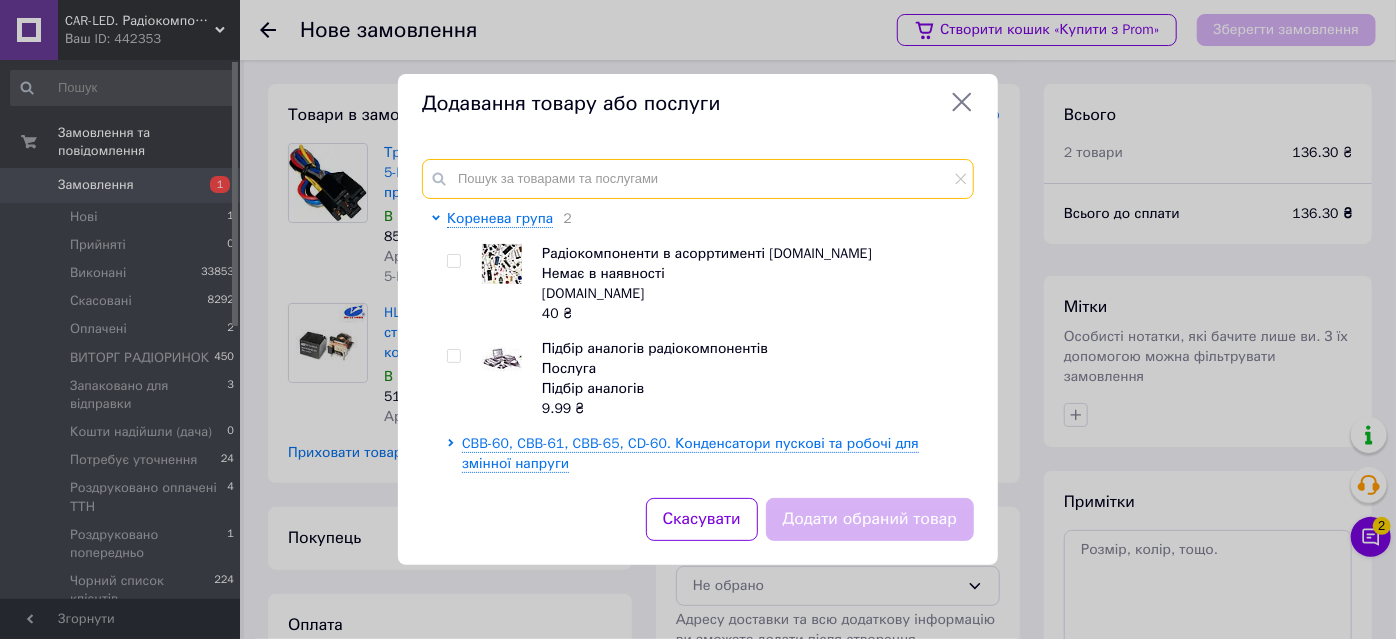 click at bounding box center [698, 179] 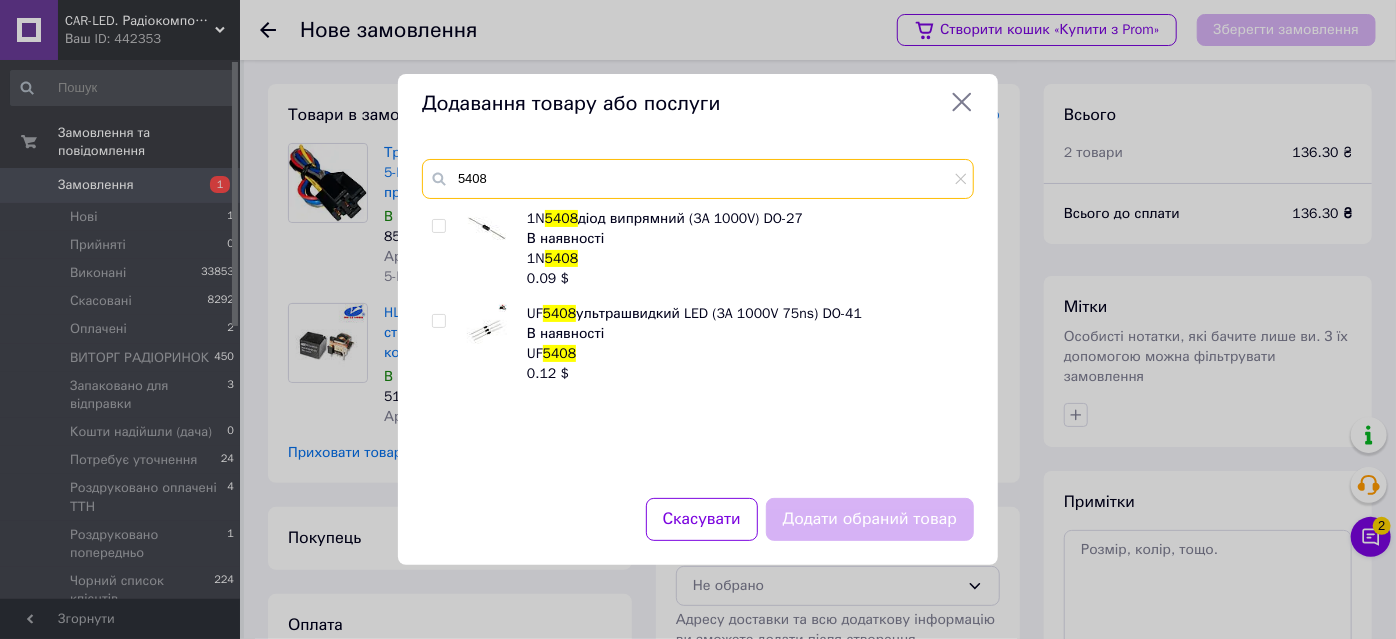 type on "5408" 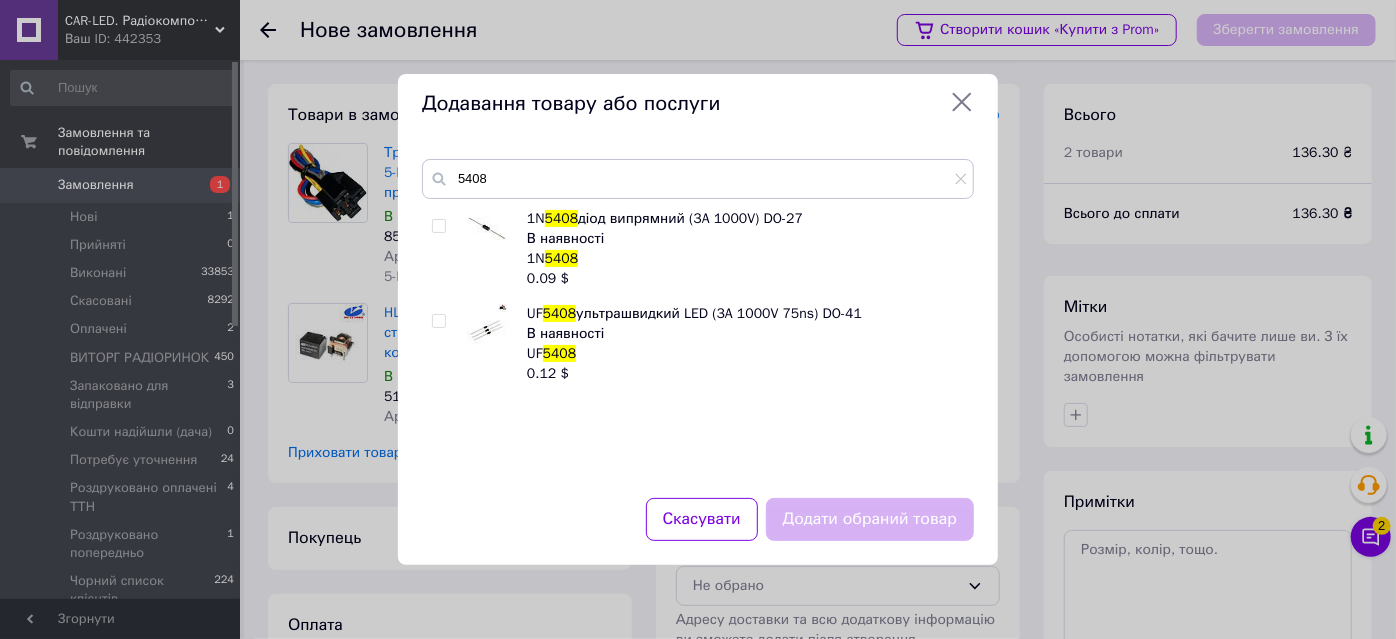 click at bounding box center [438, 226] 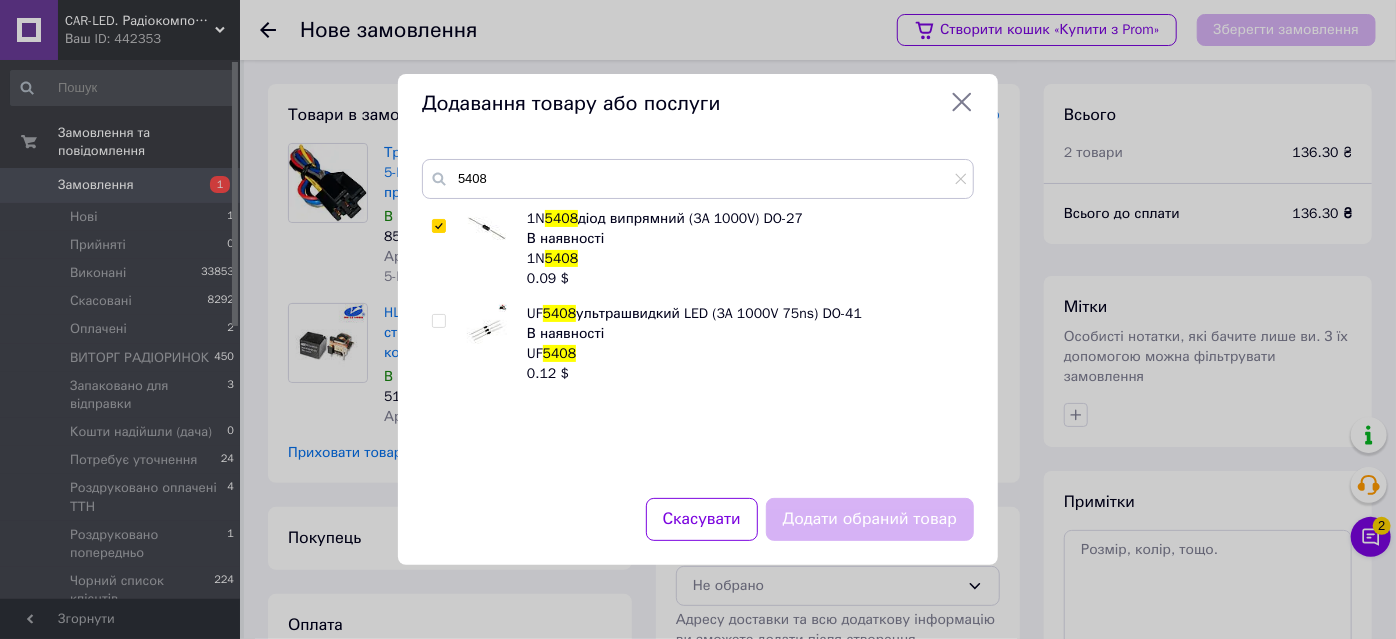 checkbox on "true" 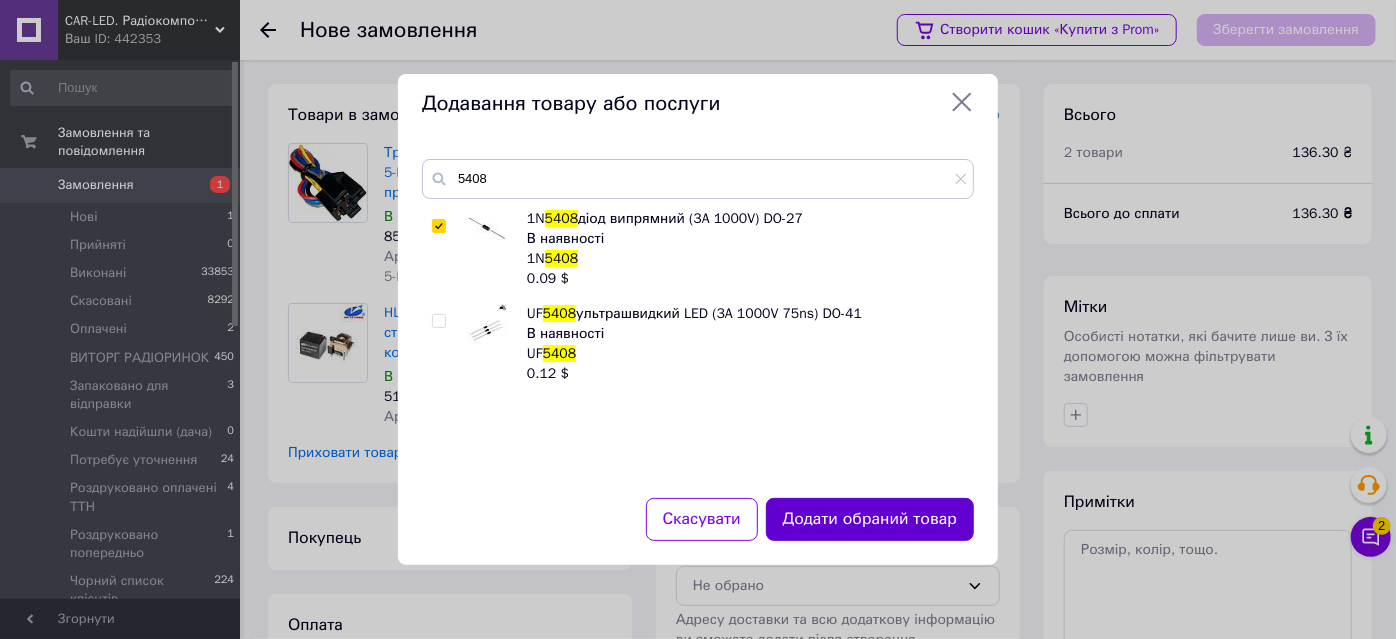 click on "Додати обраний товар" at bounding box center (870, 519) 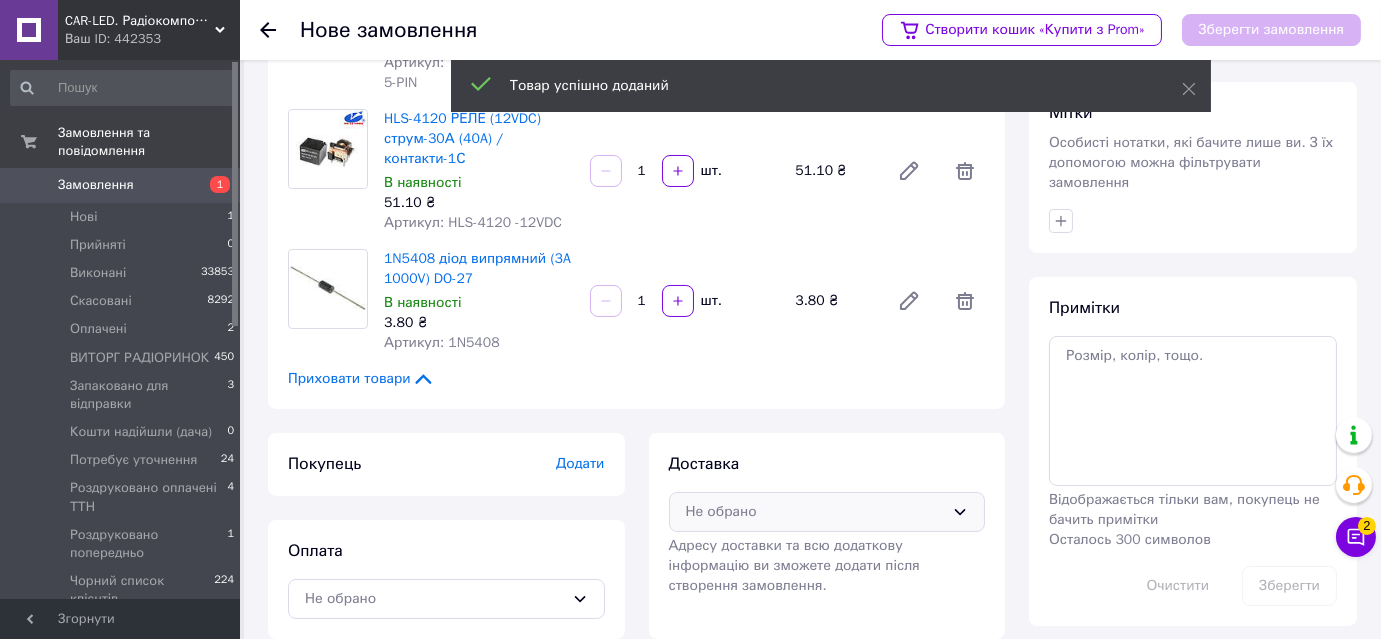 scroll, scrollTop: 216, scrollLeft: 0, axis: vertical 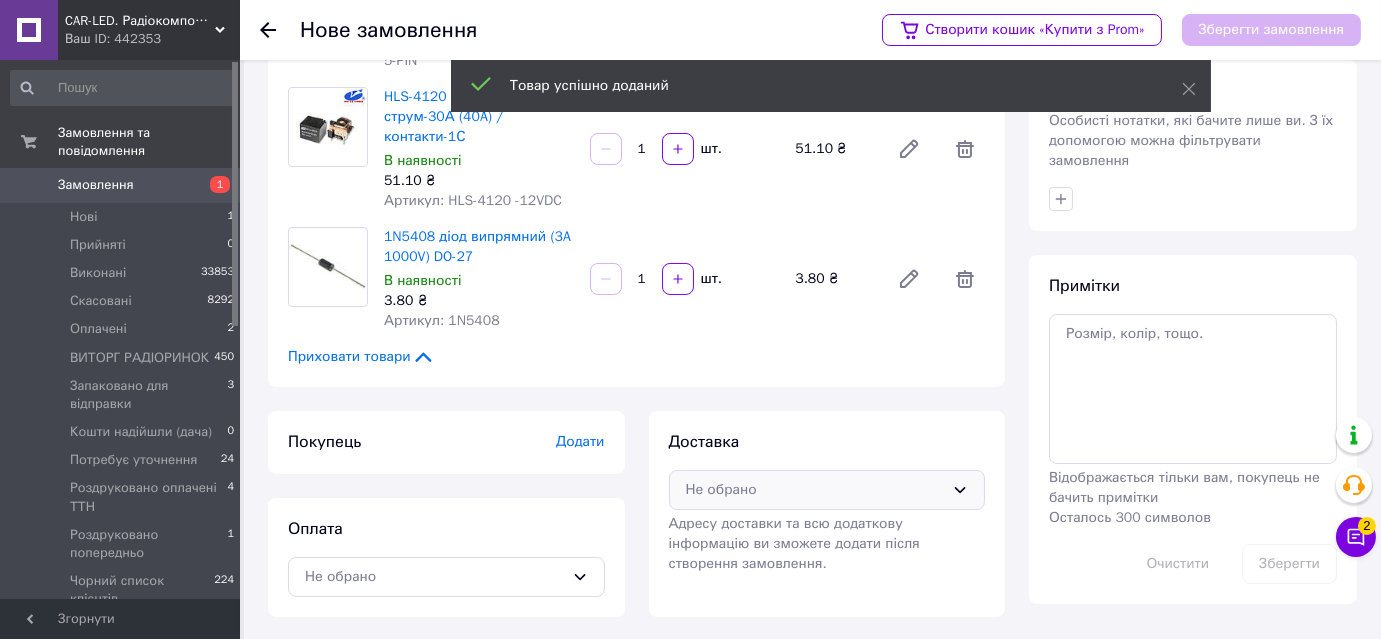 click on "Не обрано" at bounding box center [815, 490] 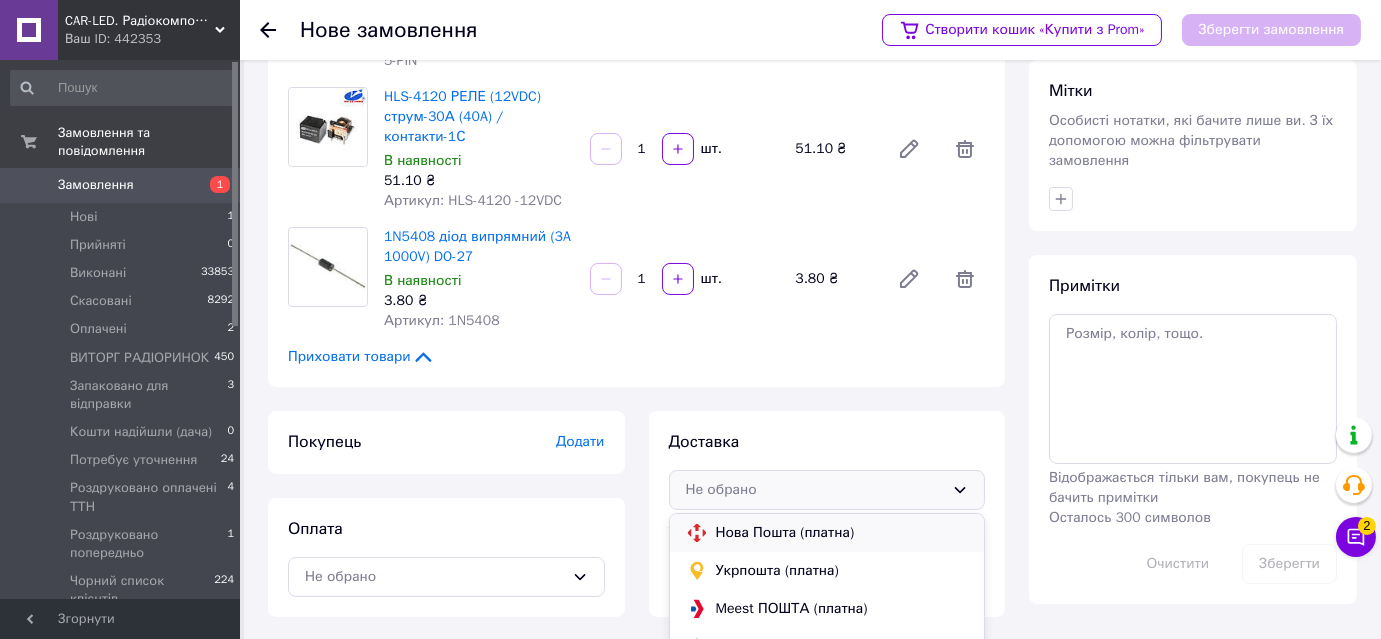 click on "Нова Пошта (платна)" at bounding box center (842, 533) 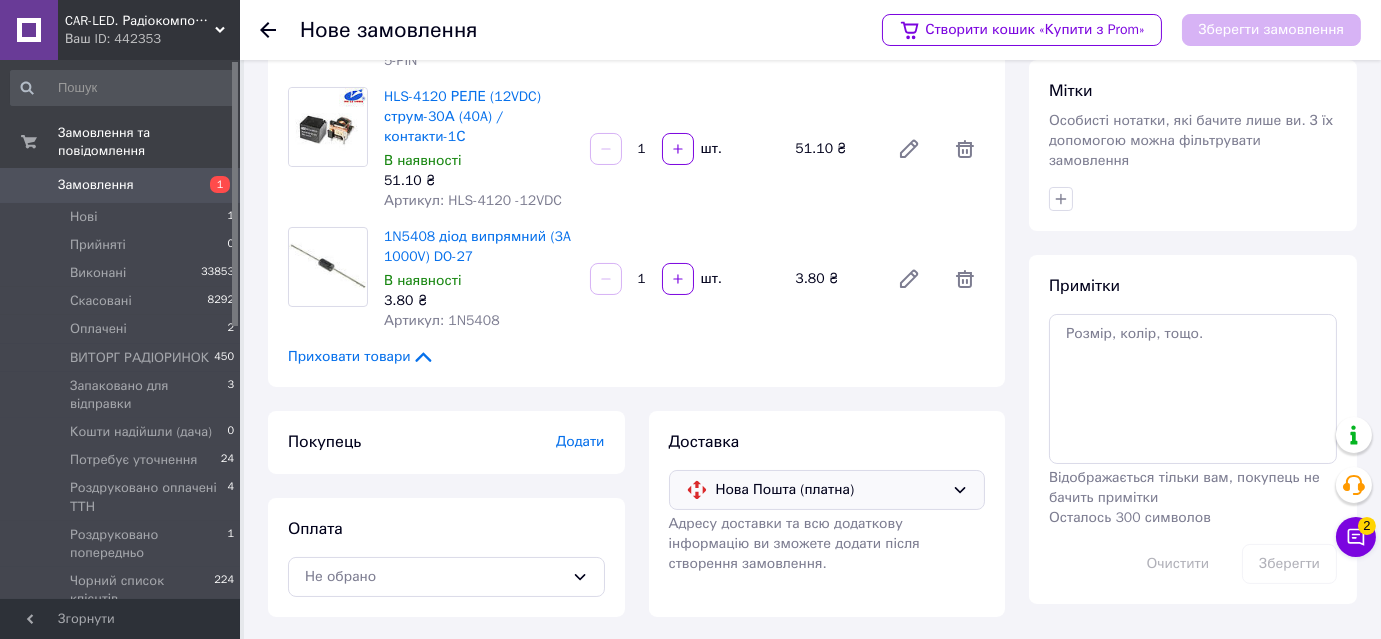 drag, startPoint x: 527, startPoint y: 587, endPoint x: 518, endPoint y: 553, distance: 35.17101 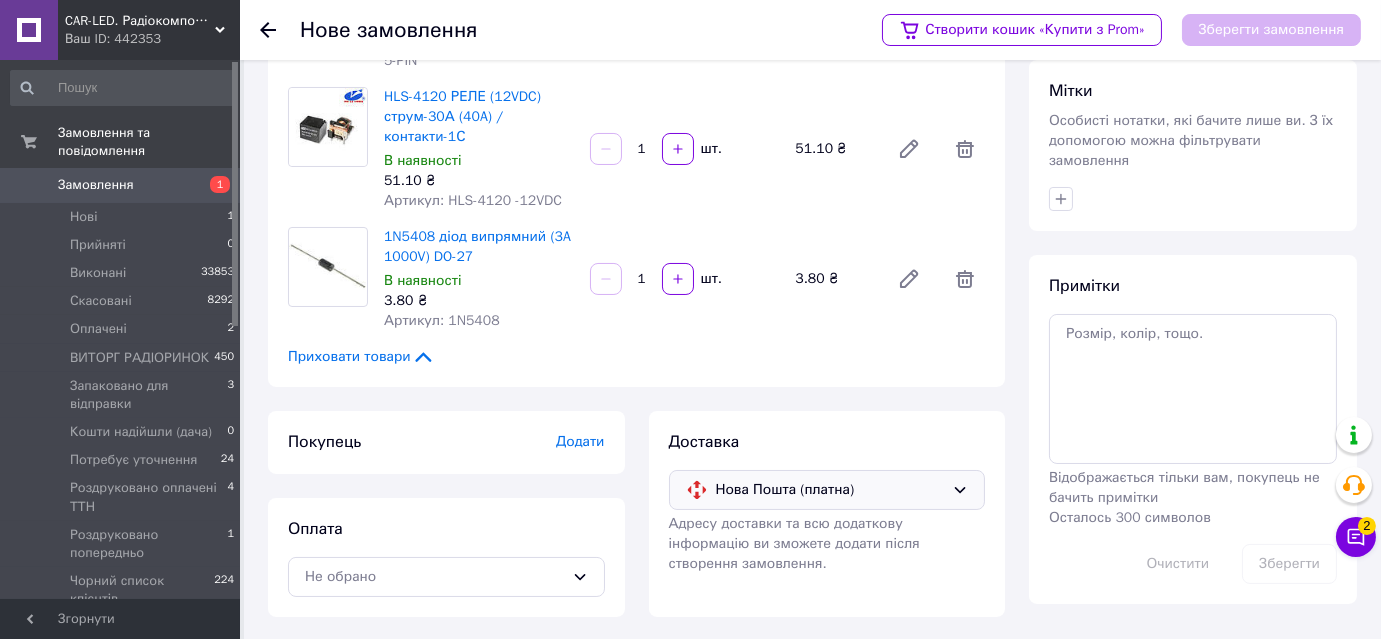 click on "Не обрано" at bounding box center (446, 577) 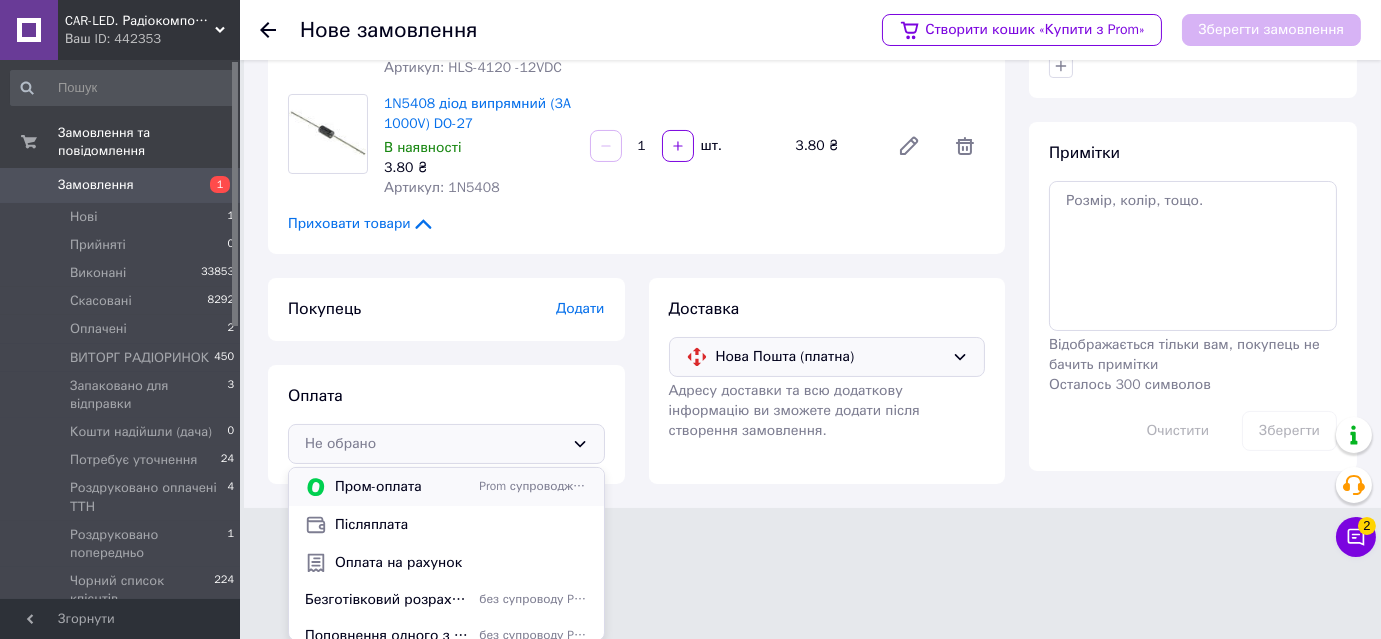 scroll, scrollTop: 349, scrollLeft: 0, axis: vertical 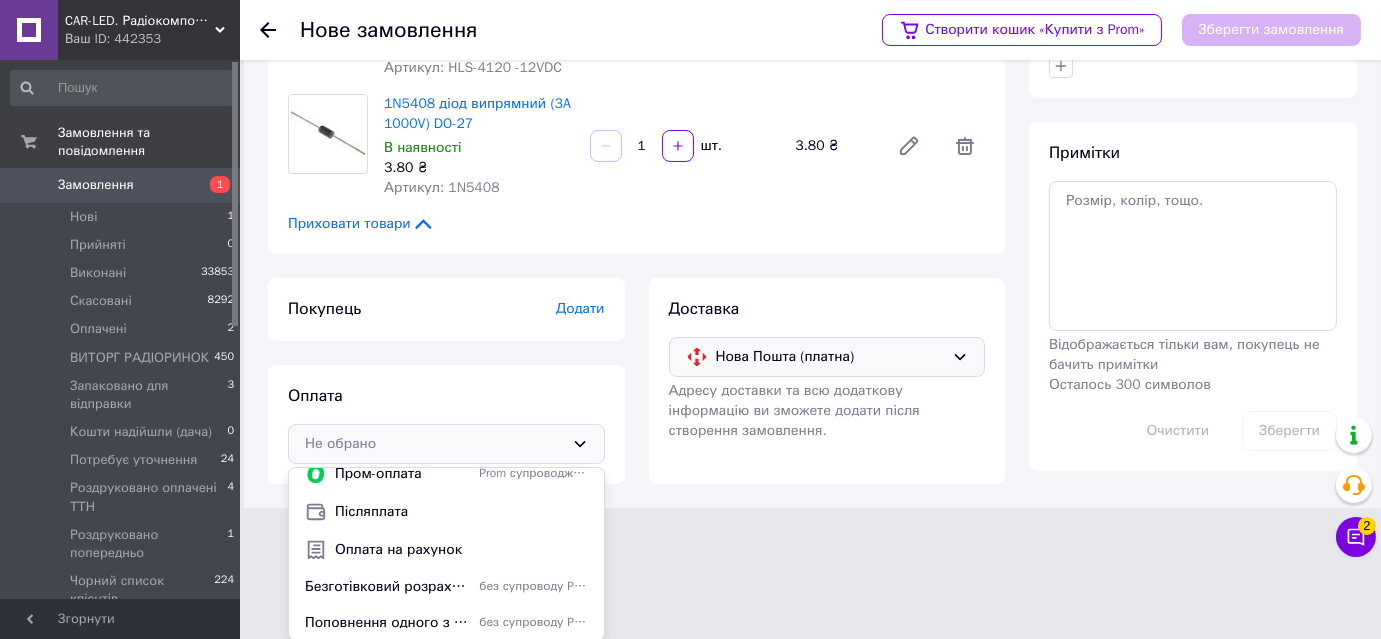 drag, startPoint x: 474, startPoint y: 511, endPoint x: 514, endPoint y: 509, distance: 40.04997 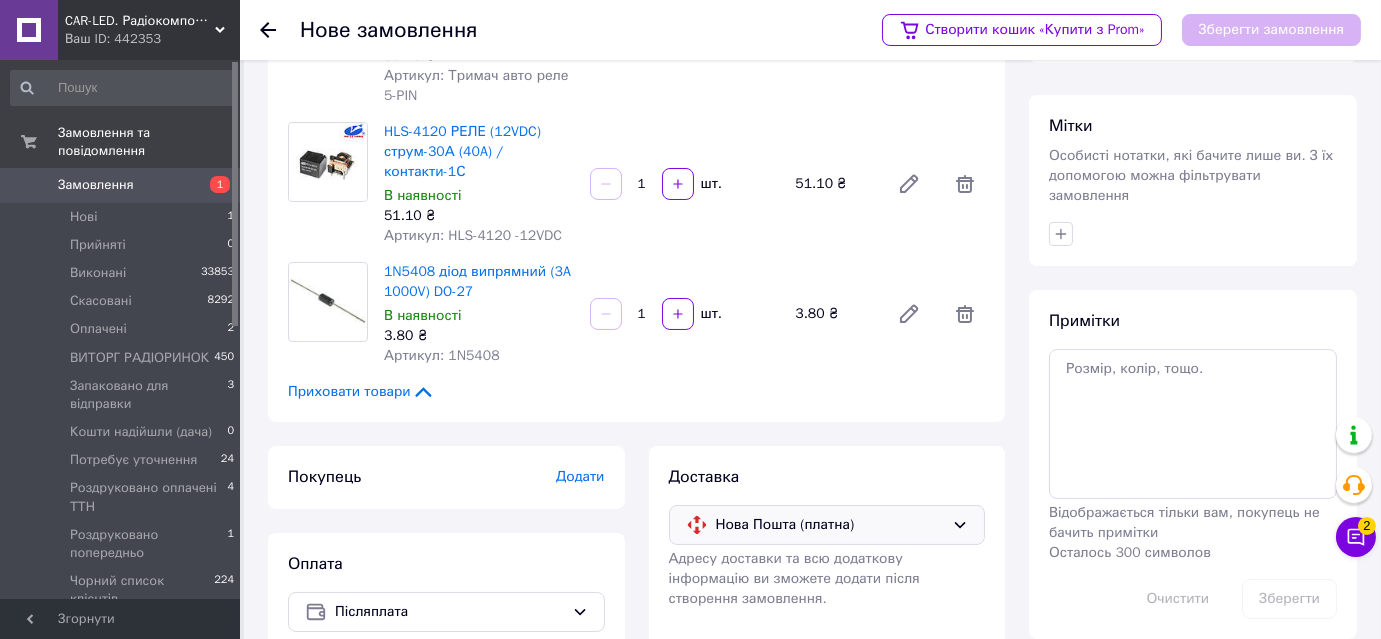 scroll, scrollTop: 216, scrollLeft: 0, axis: vertical 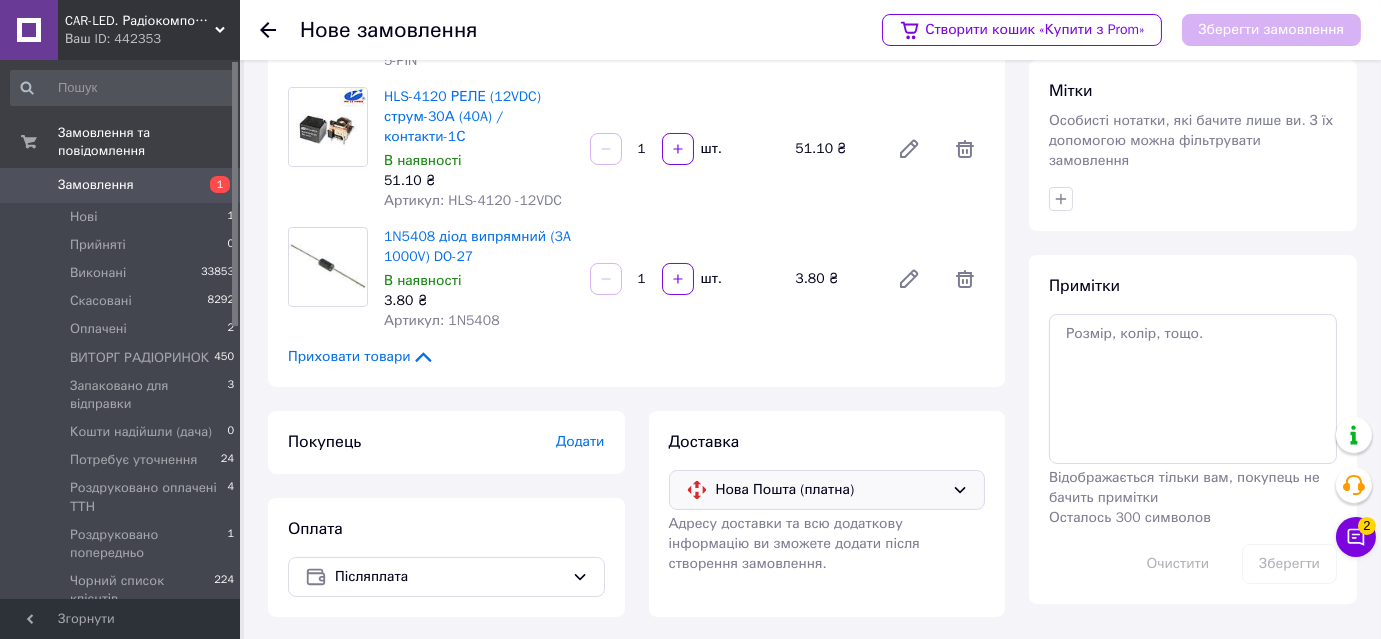 click on "Додати" at bounding box center [580, 441] 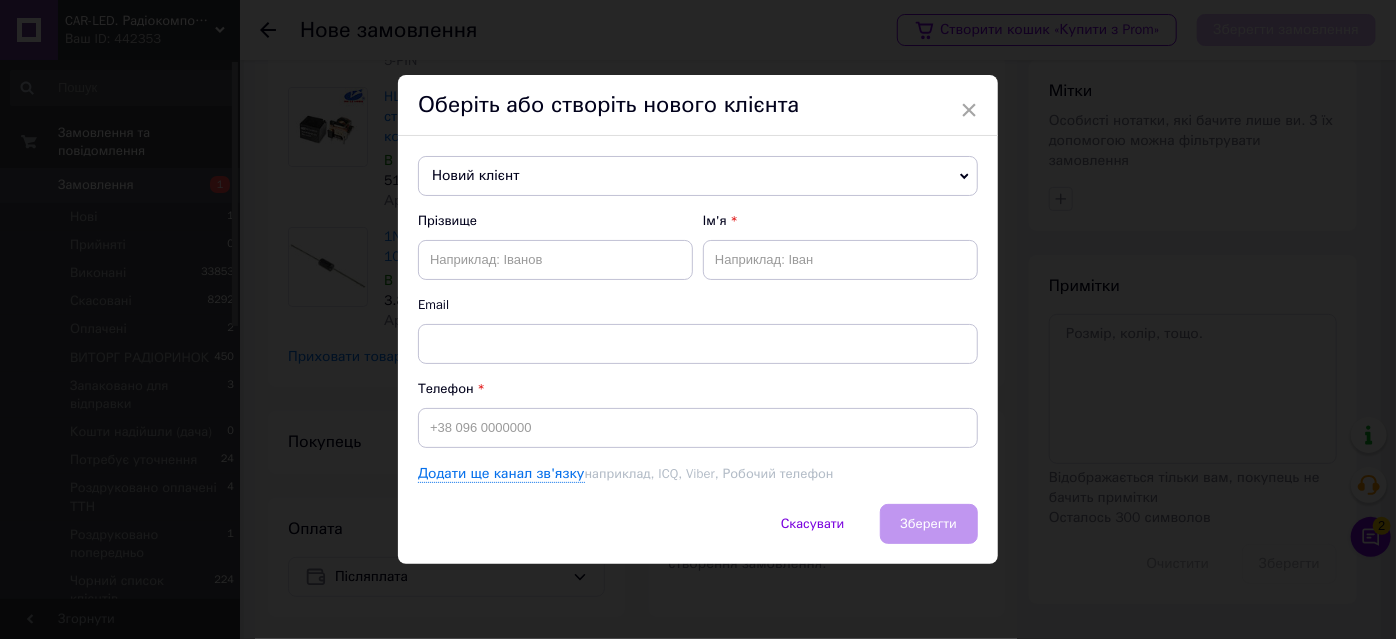 drag, startPoint x: 490, startPoint y: 178, endPoint x: 501, endPoint y: 183, distance: 12.083046 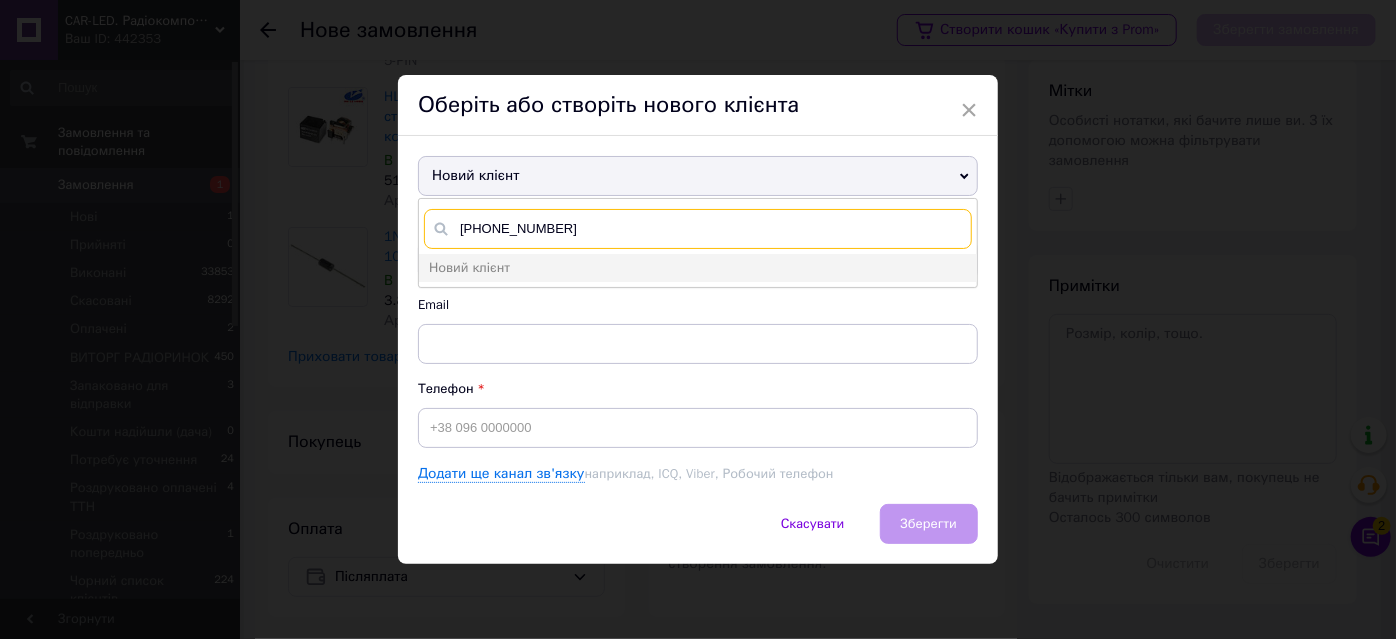 type on "[PHONE_NUMBER]" 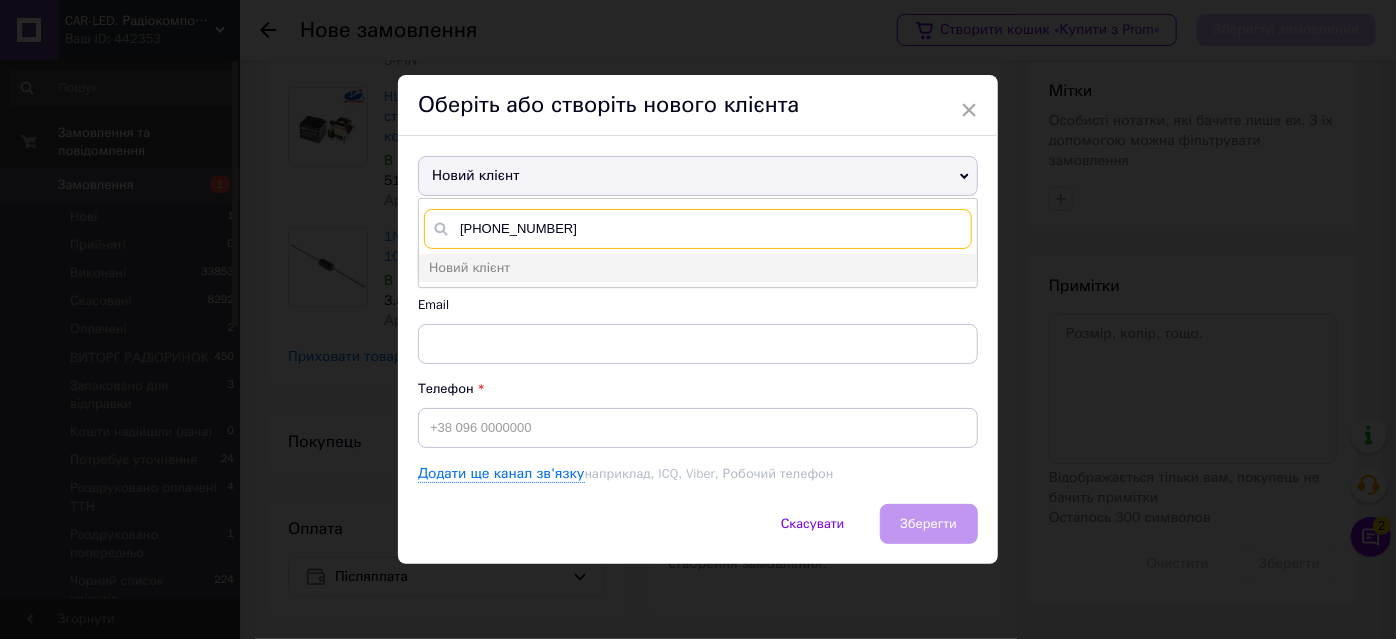 click on "[PHONE_NUMBER]" at bounding box center (698, 229) 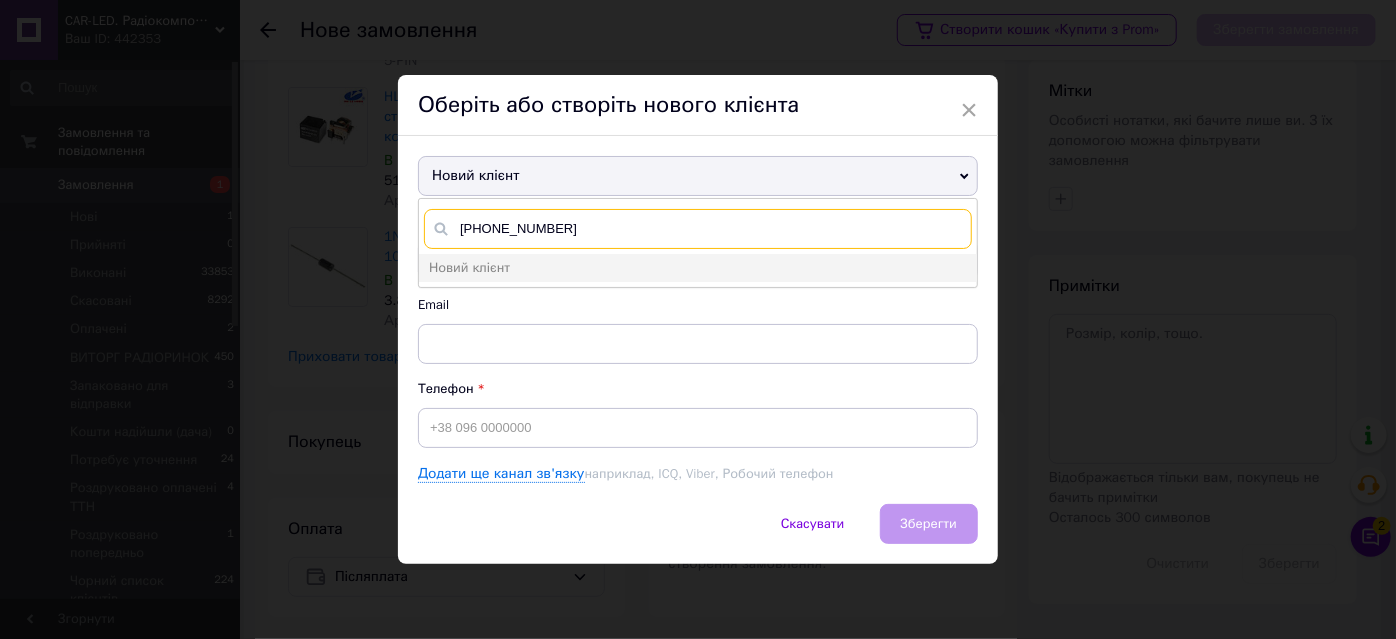 type 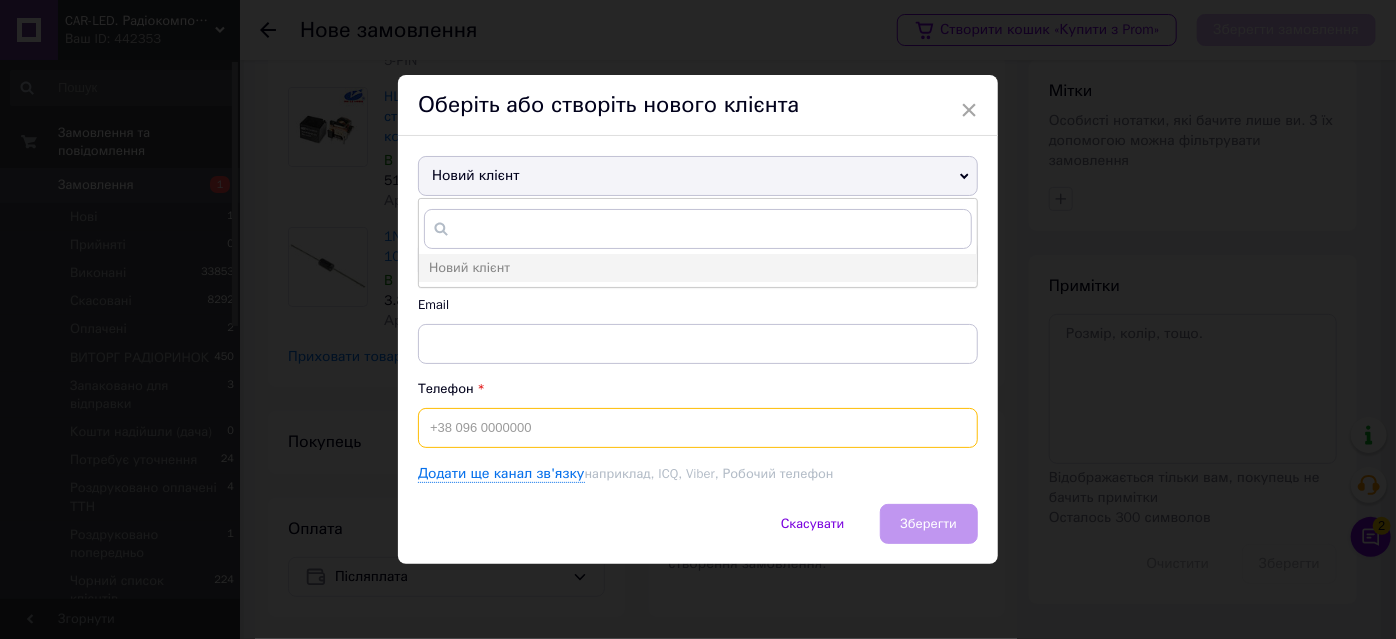 click at bounding box center (698, 428) 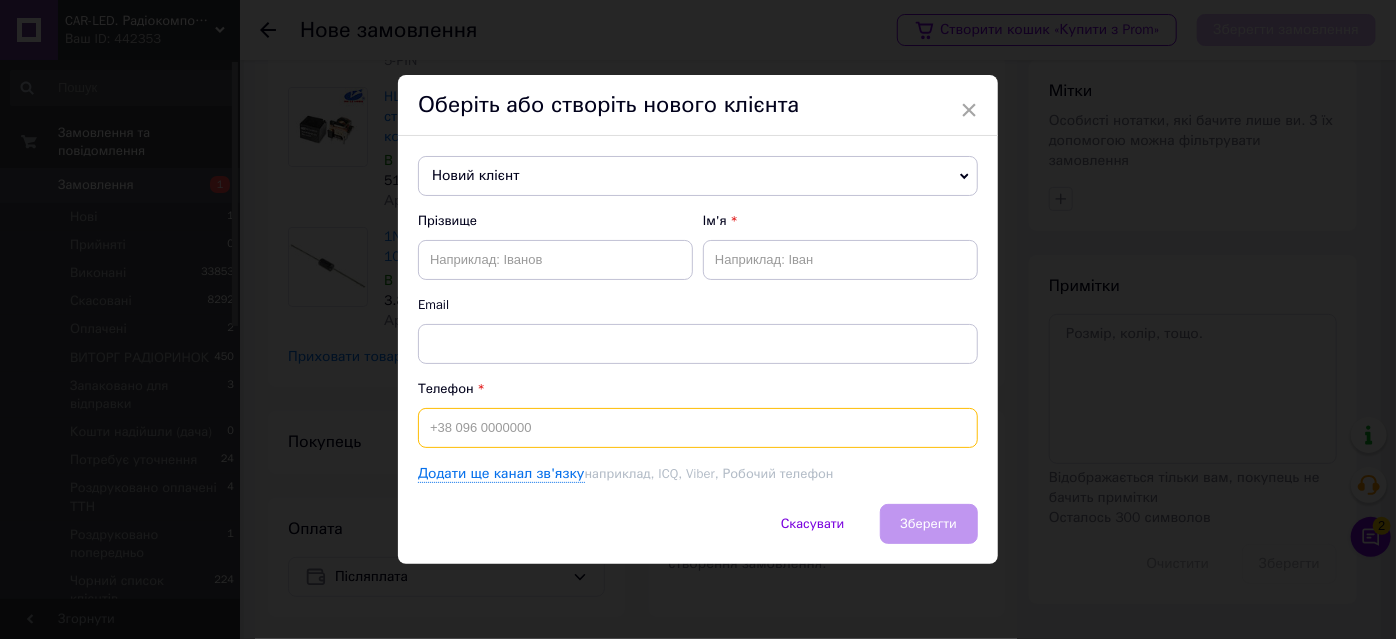 paste on "[PHONE_NUMBER]" 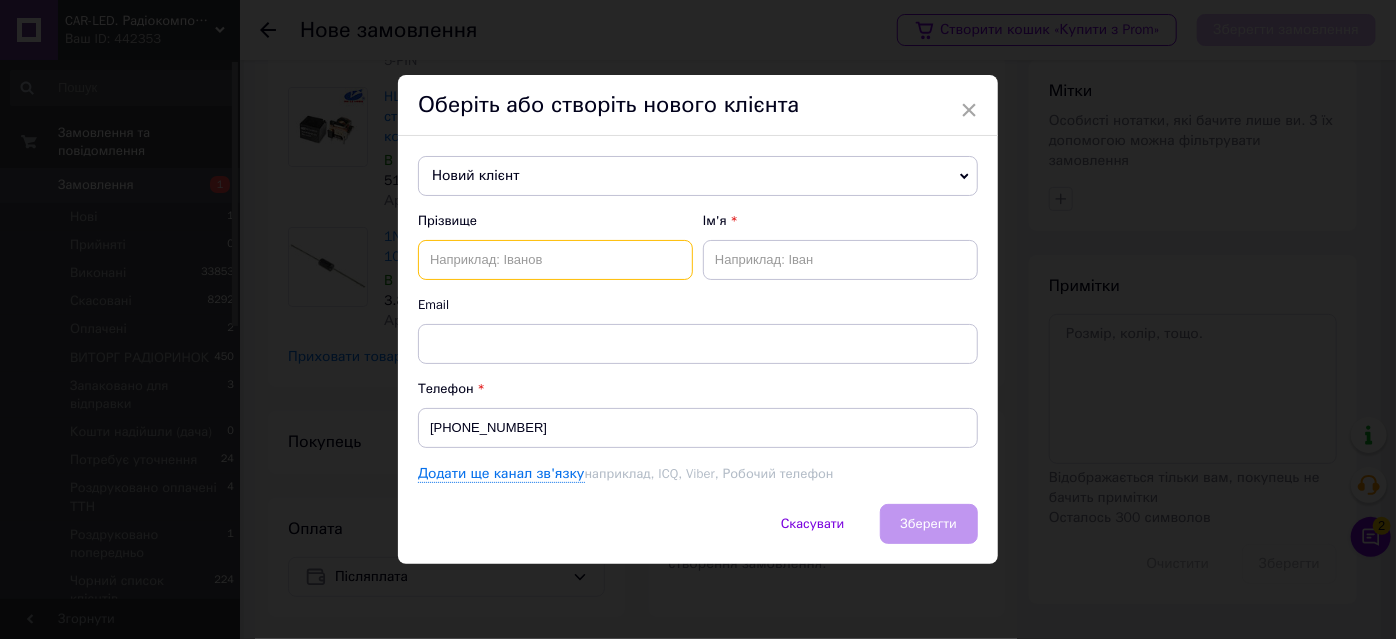 click at bounding box center [555, 260] 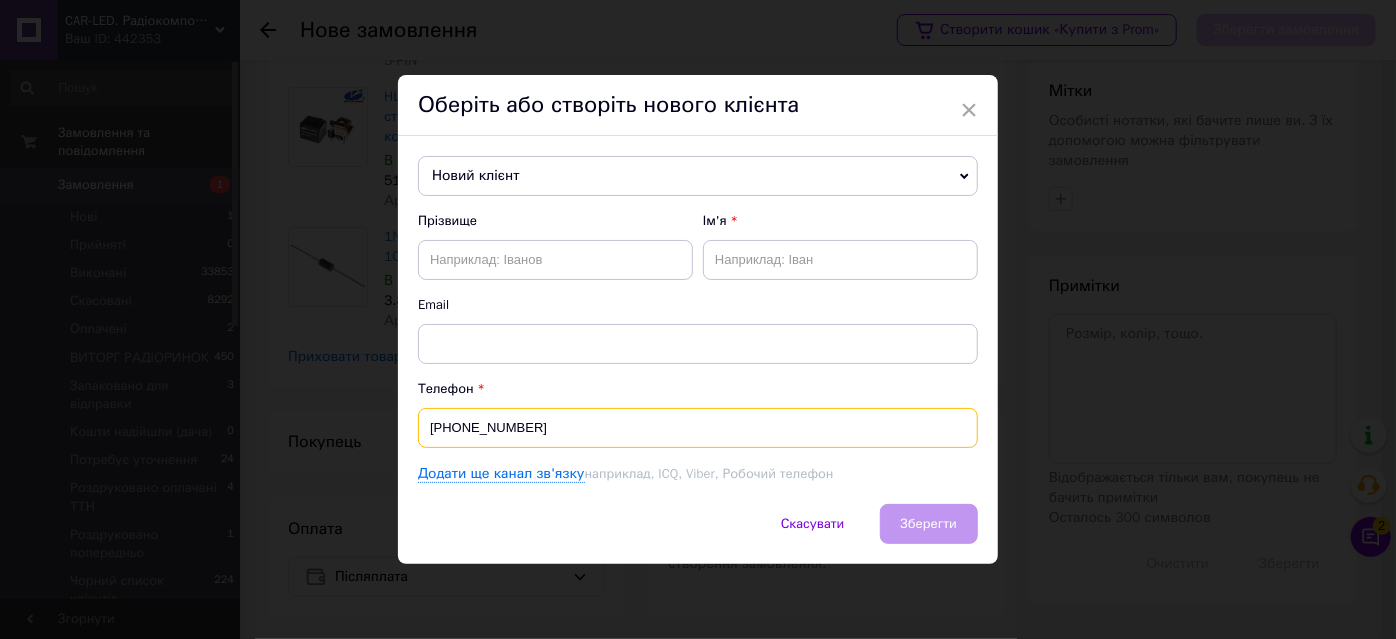 click on "[PHONE_NUMBER]" at bounding box center [698, 428] 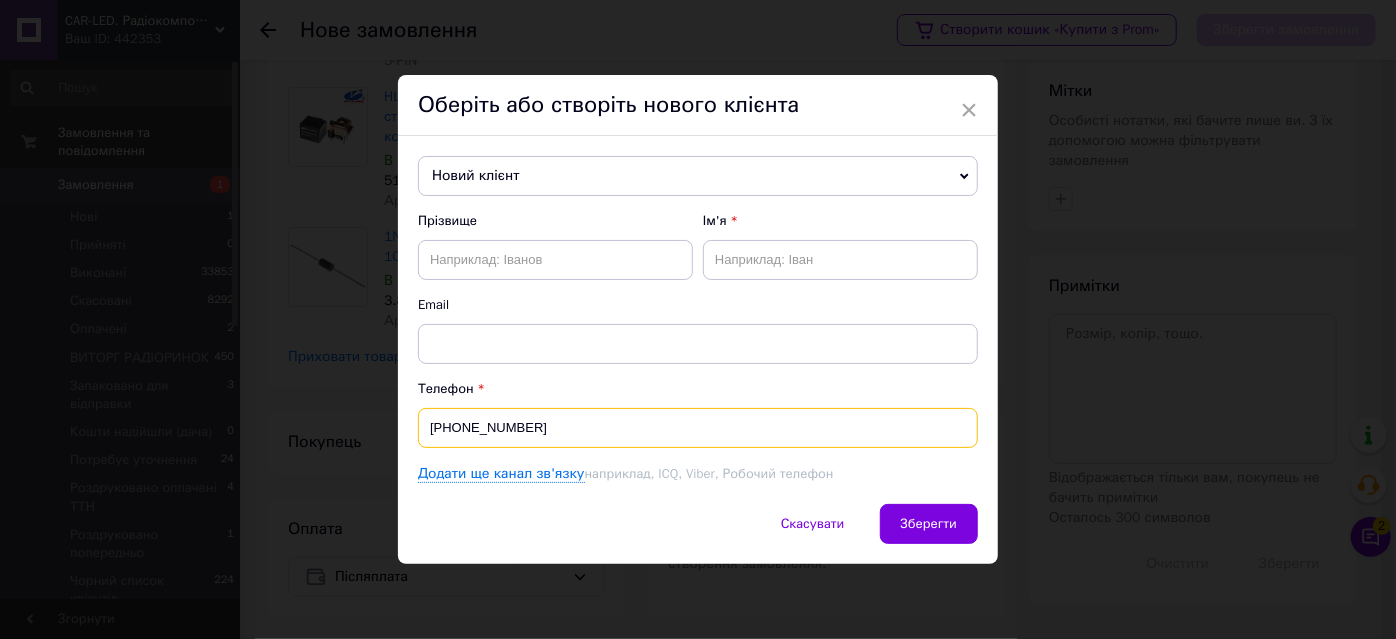 type on "[PHONE_NUMBER]" 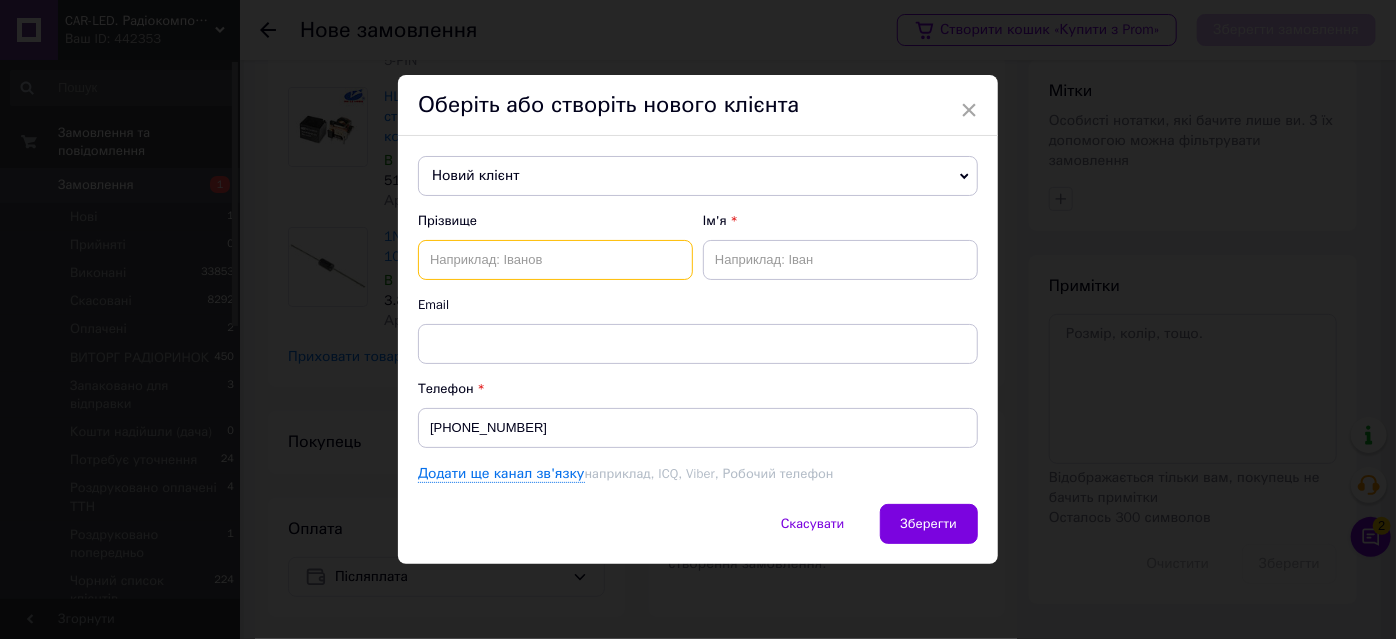 click at bounding box center (555, 260) 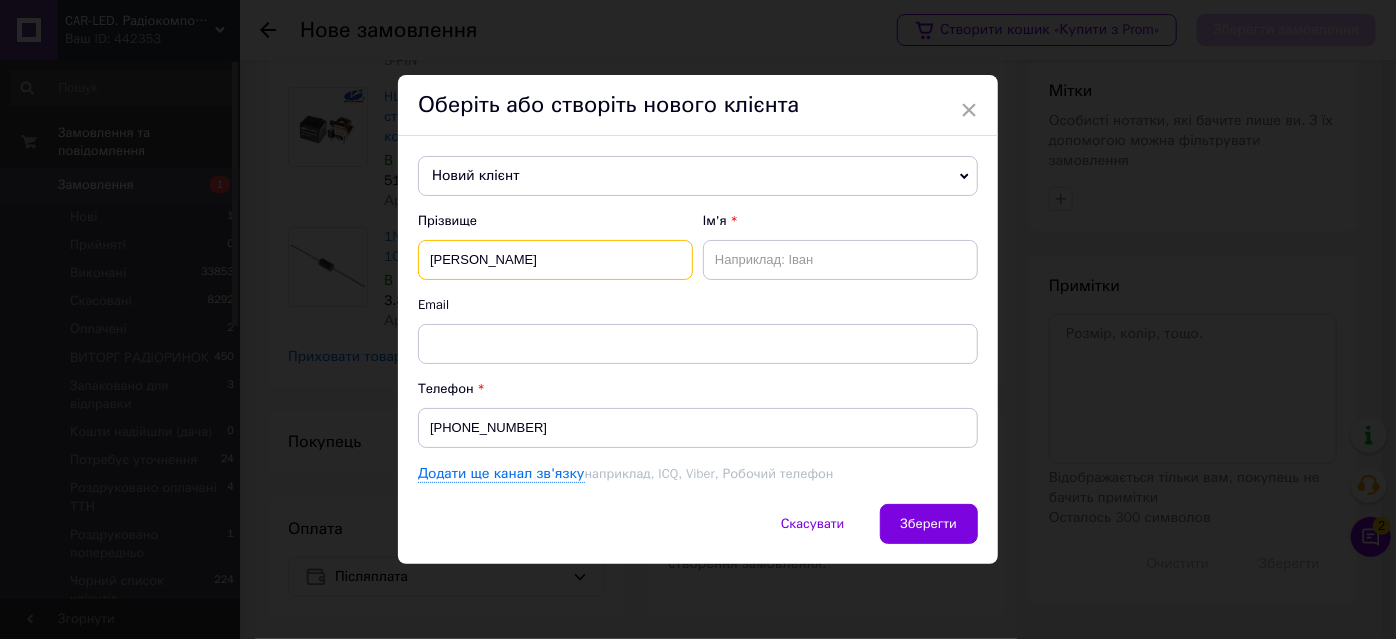 type on "[PERSON_NAME]" 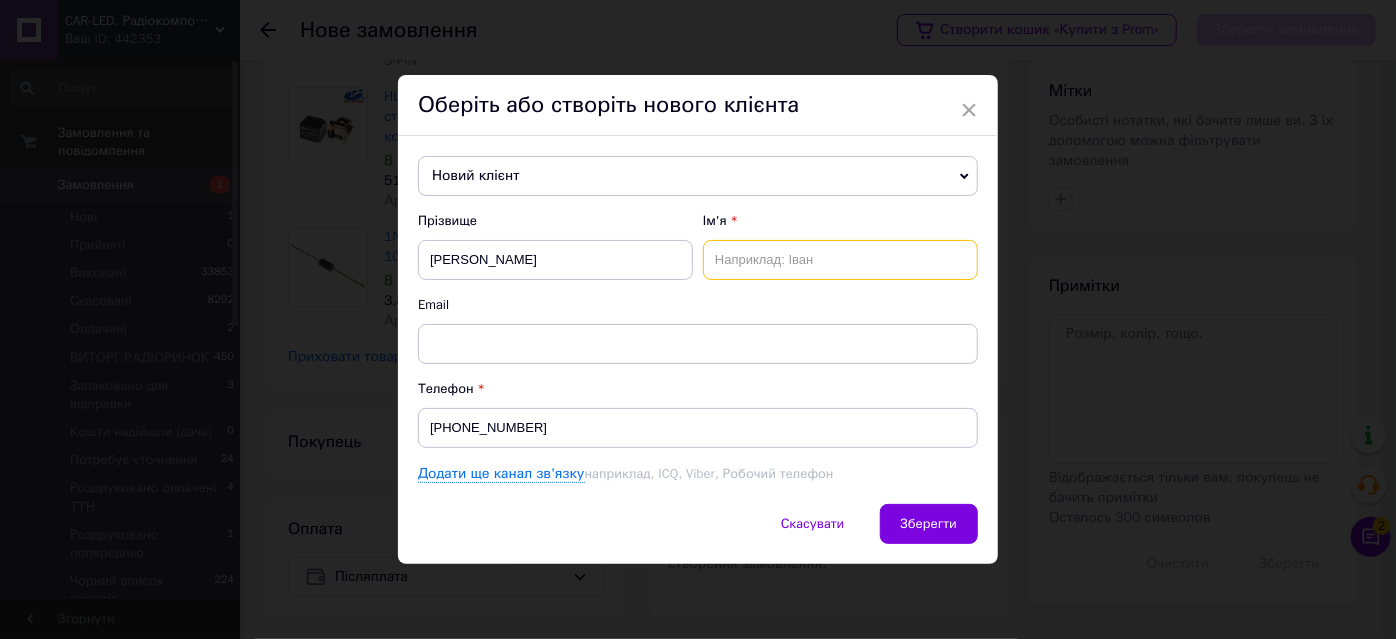 click at bounding box center [840, 260] 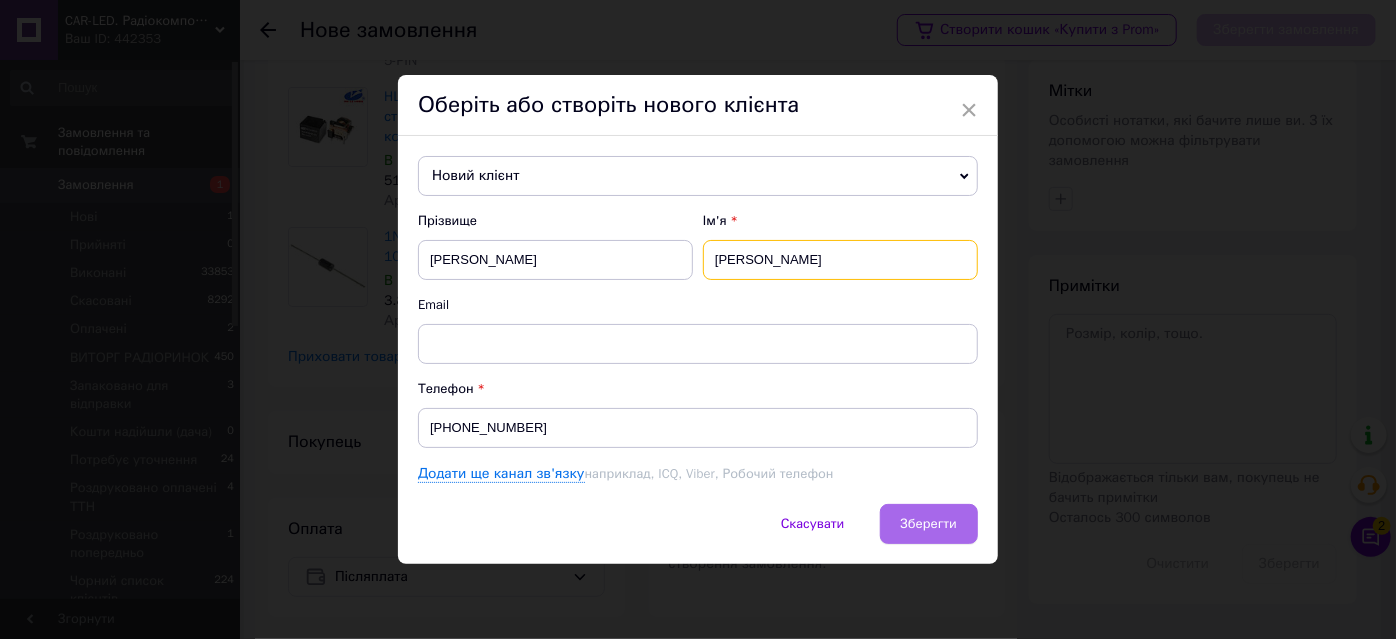 type on "[PERSON_NAME]" 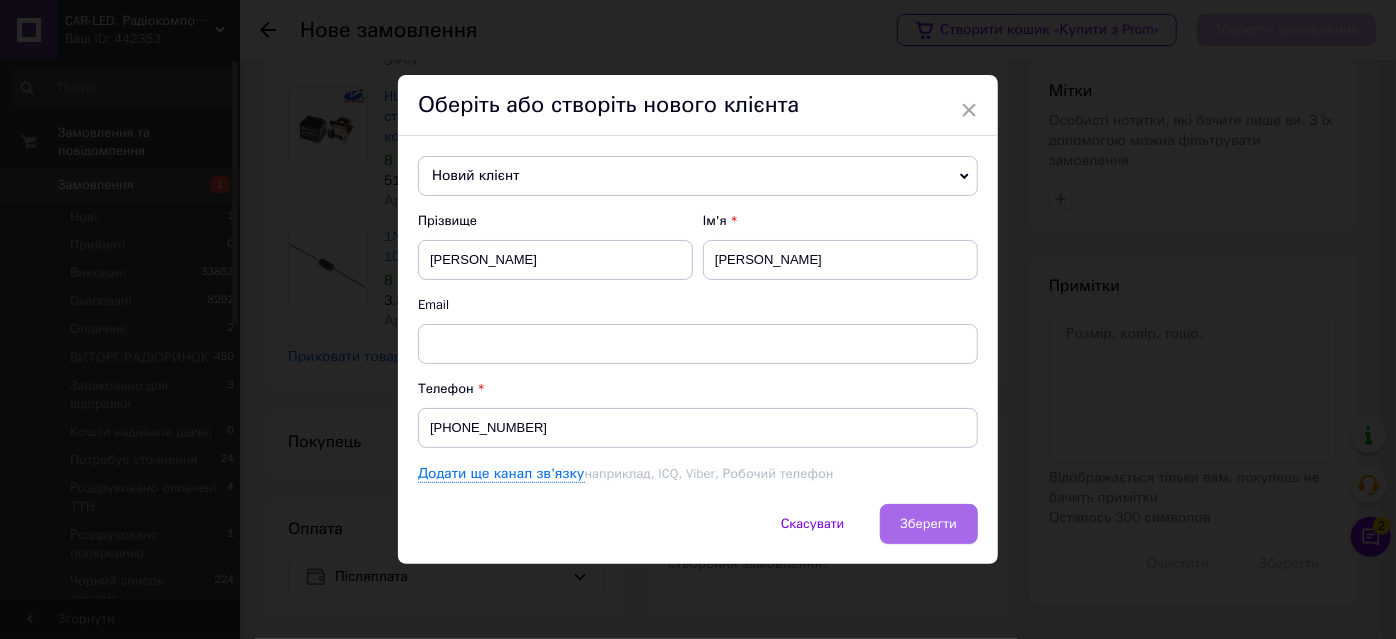 click on "Зберегти" at bounding box center [929, 523] 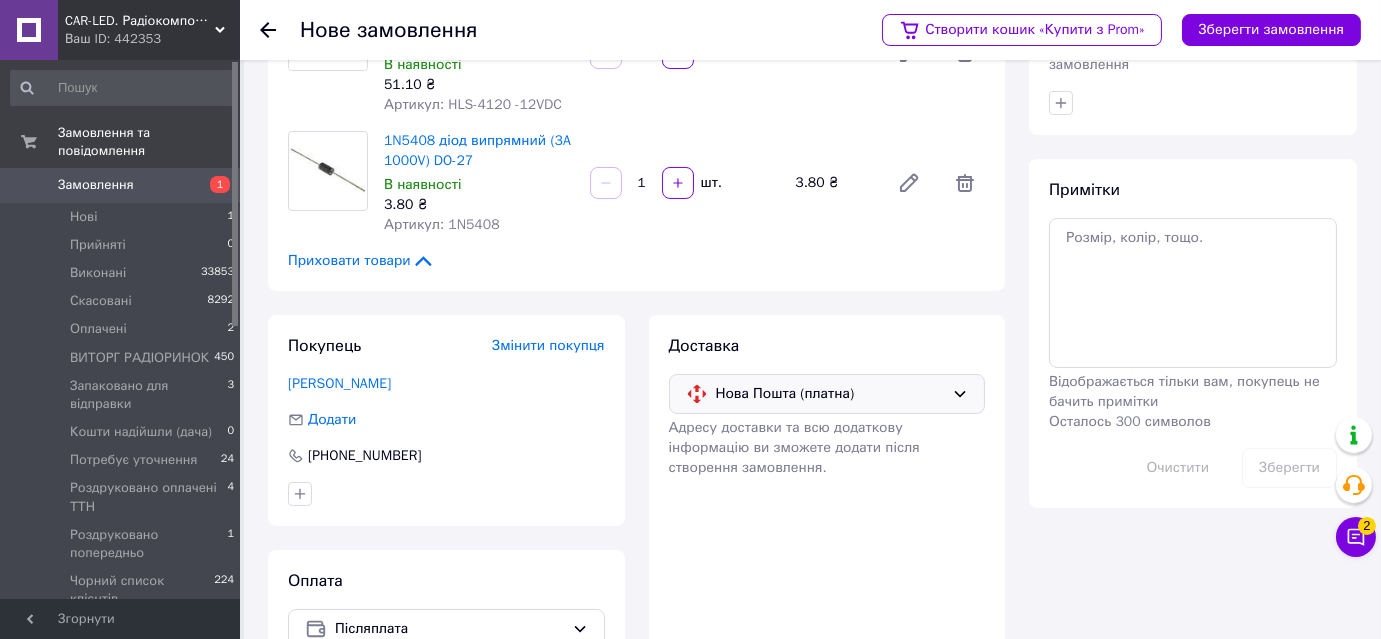 scroll, scrollTop: 365, scrollLeft: 0, axis: vertical 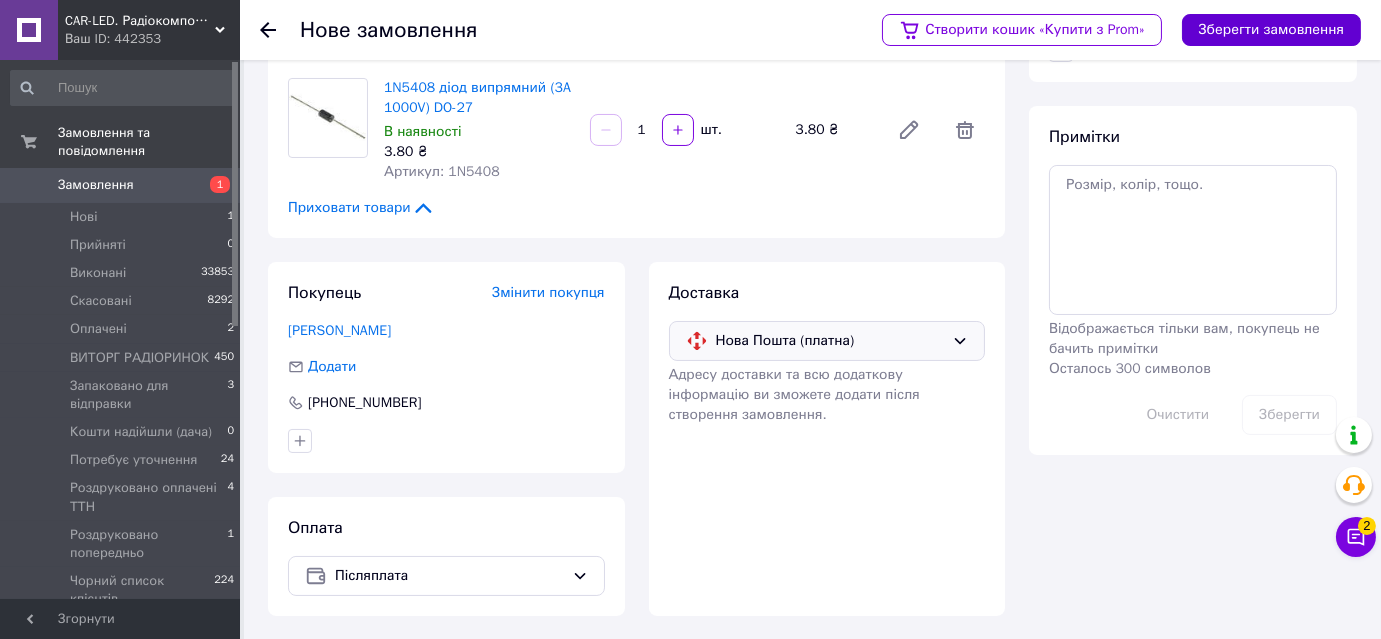 click on "Зберегти замовлення" at bounding box center [1271, 30] 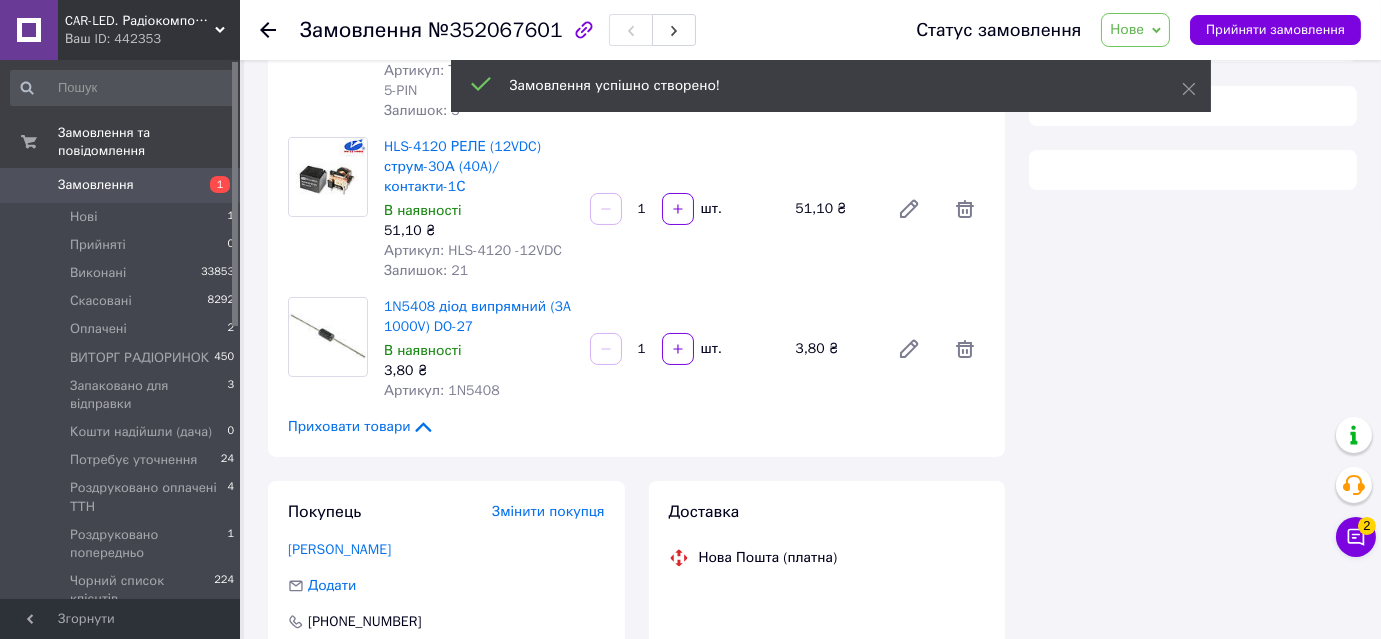 scroll, scrollTop: 365, scrollLeft: 0, axis: vertical 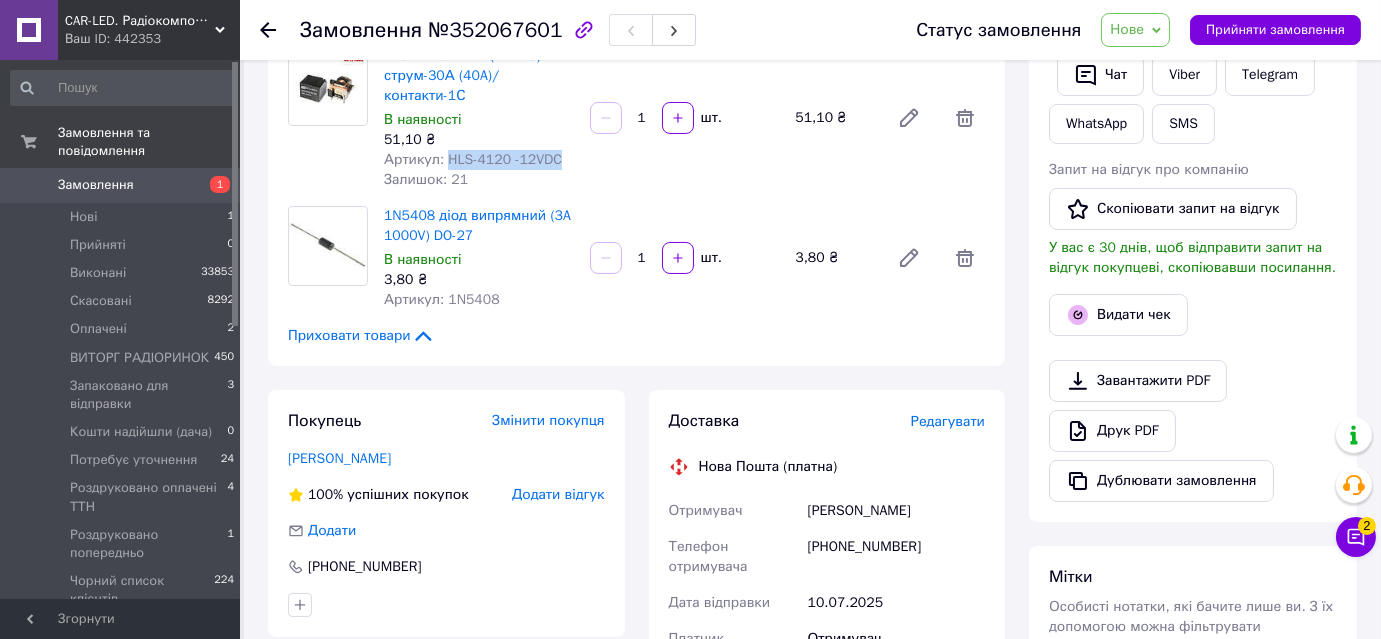 drag, startPoint x: 442, startPoint y: 153, endPoint x: 572, endPoint y: 167, distance: 130.75168 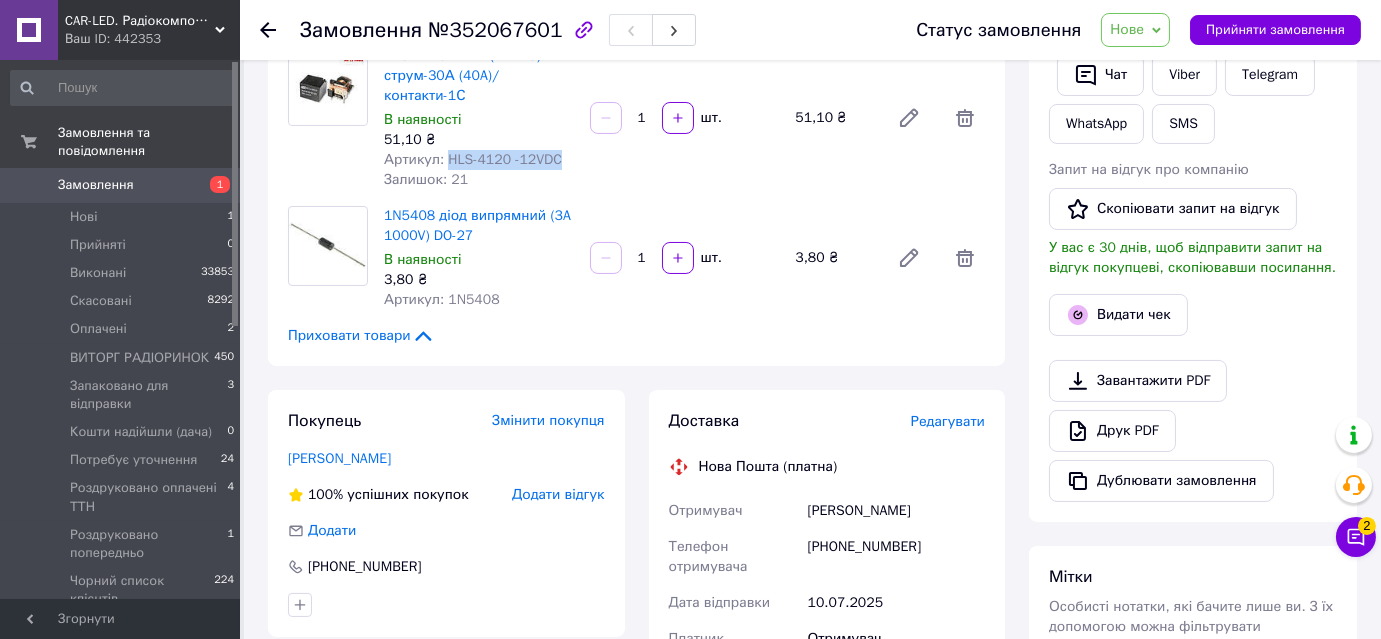 click on "Артикул: HLS-4120 -12VDC" at bounding box center (479, 160) 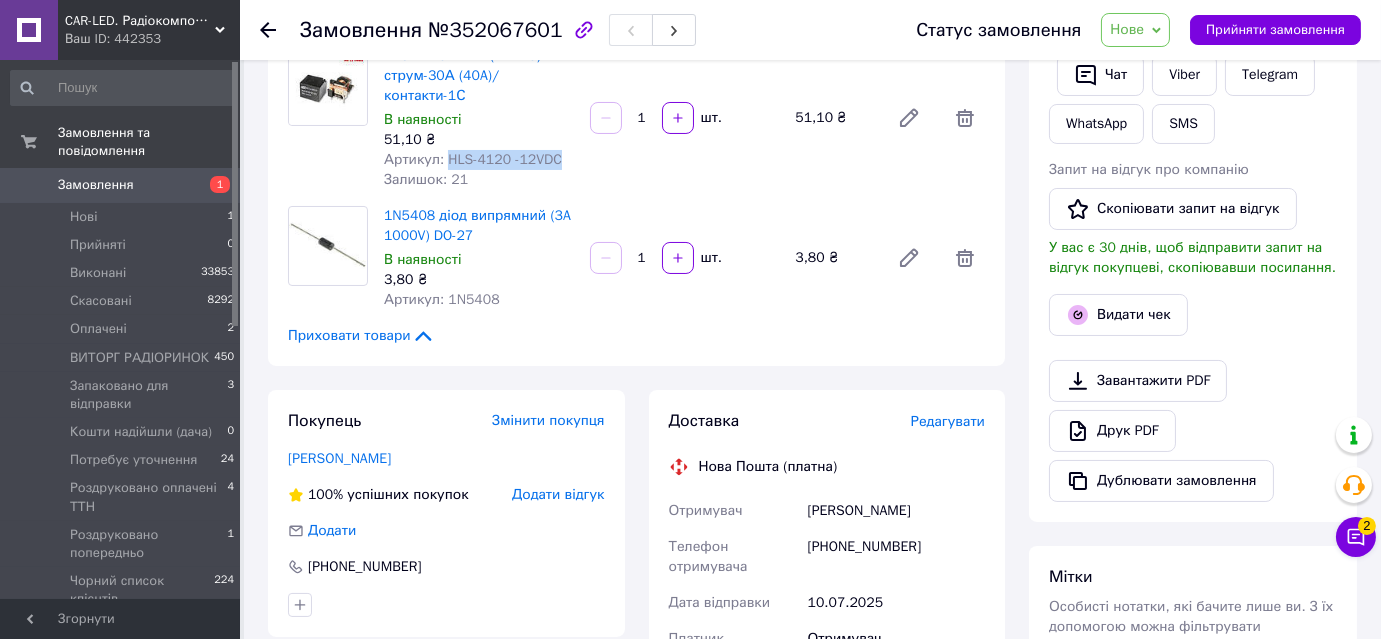 copy on "HLS-4120 -12VDC" 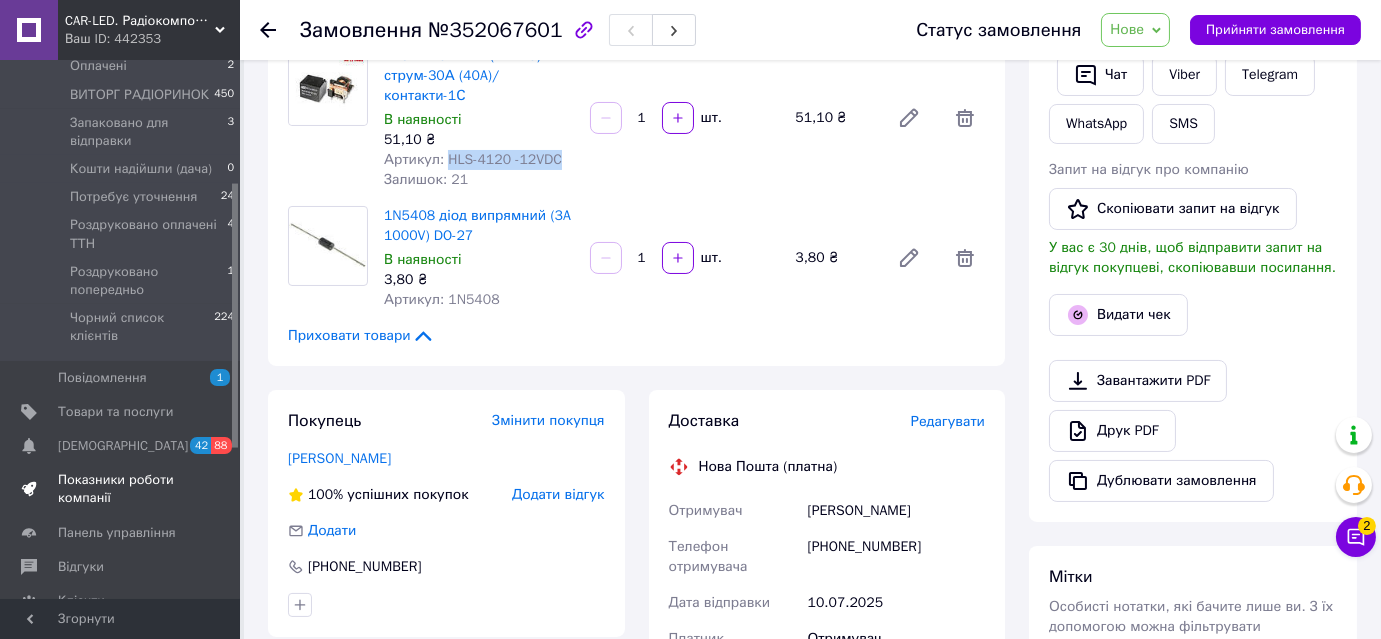 scroll, scrollTop: 272, scrollLeft: 0, axis: vertical 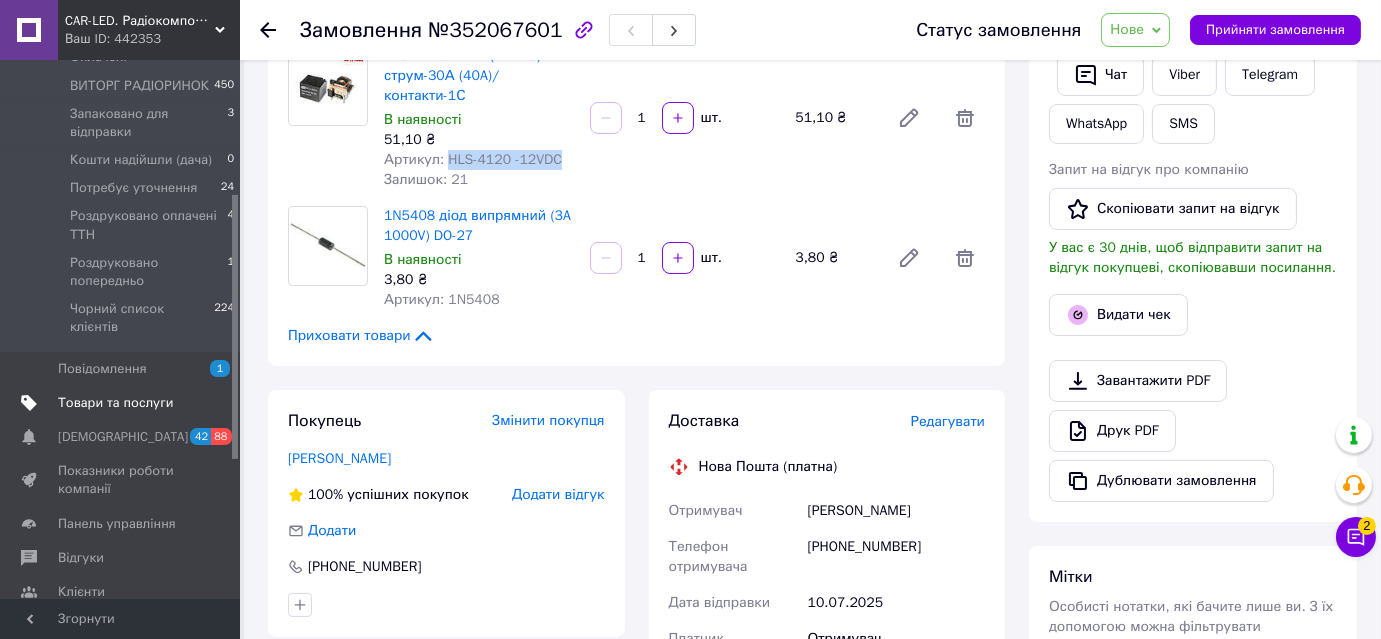 click on "Товари та послуги" at bounding box center (115, 403) 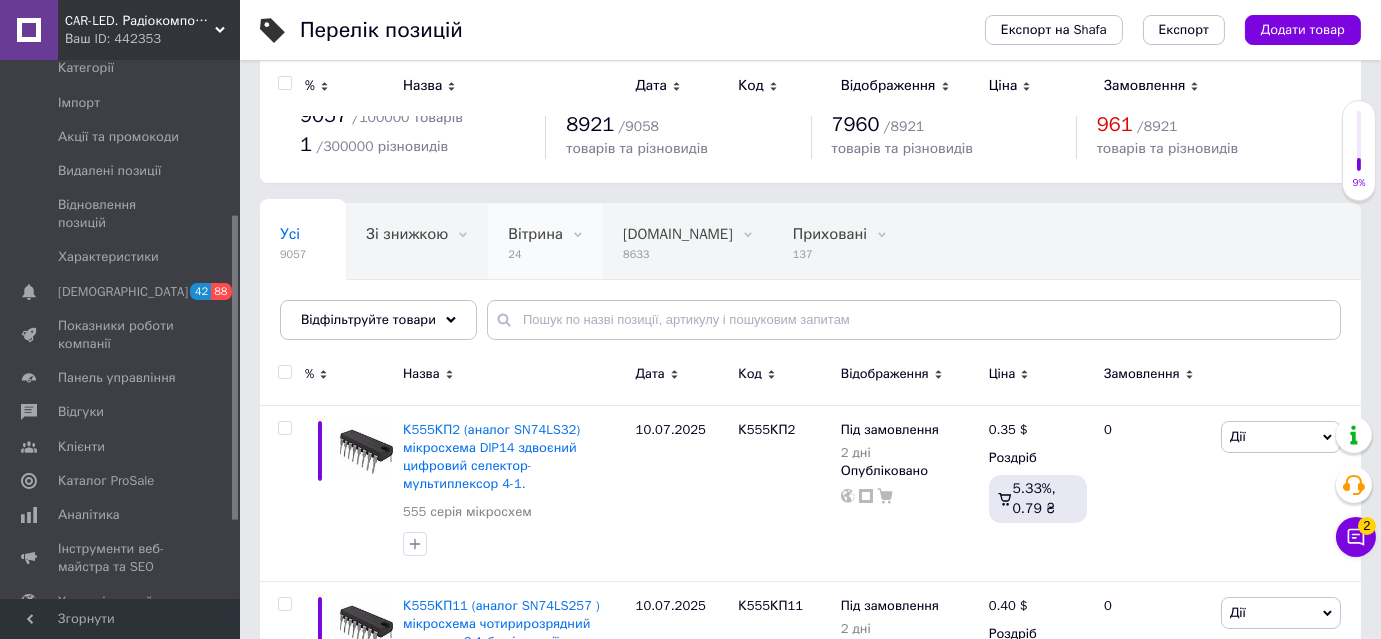 scroll, scrollTop: 0, scrollLeft: 0, axis: both 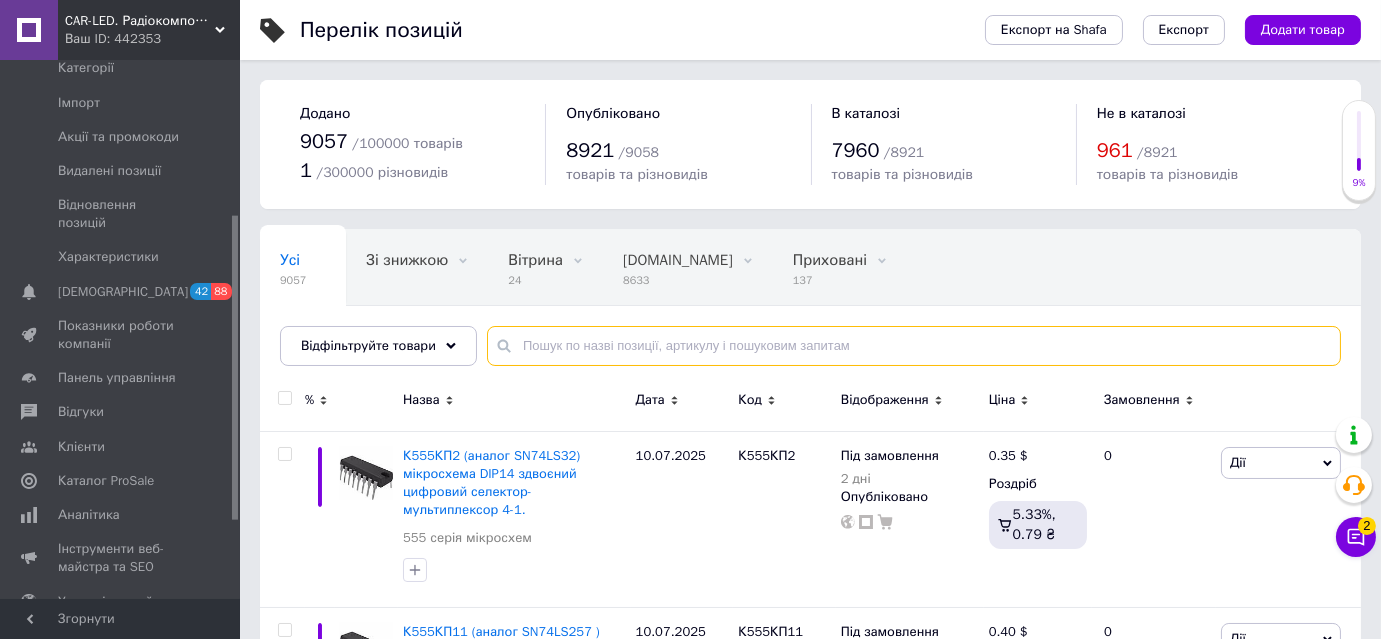 click at bounding box center [914, 346] 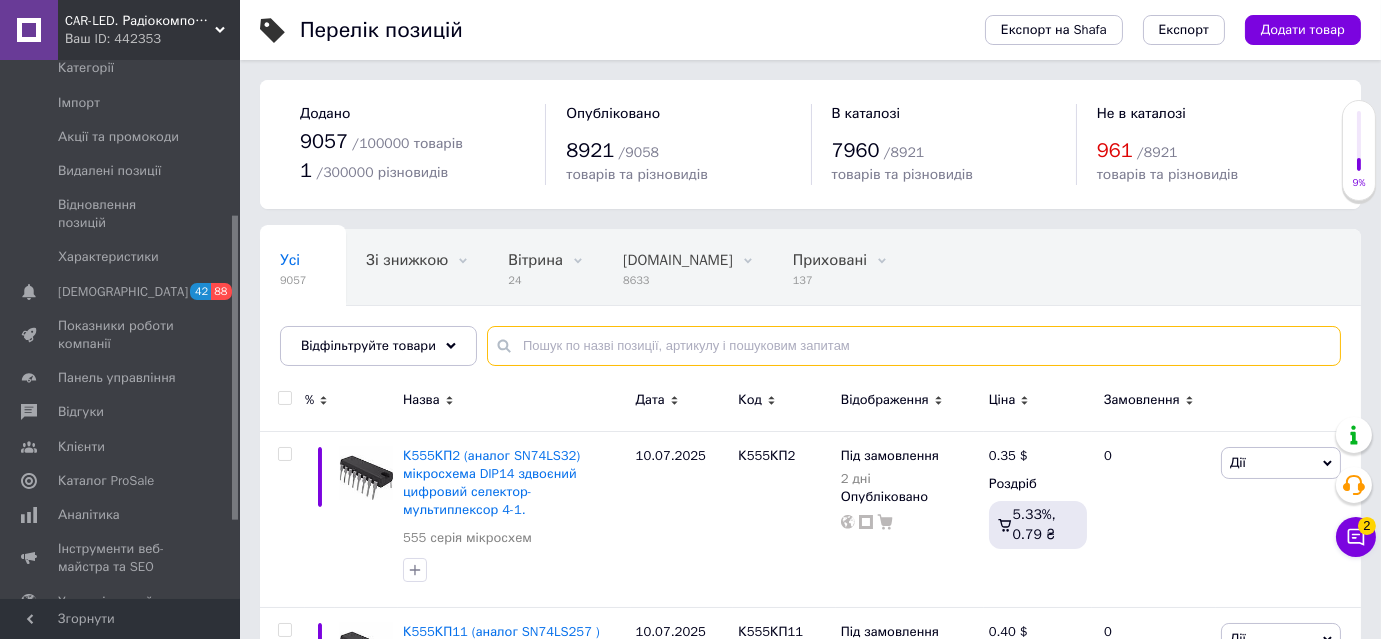 paste on "HLS-4120 -12VDC" 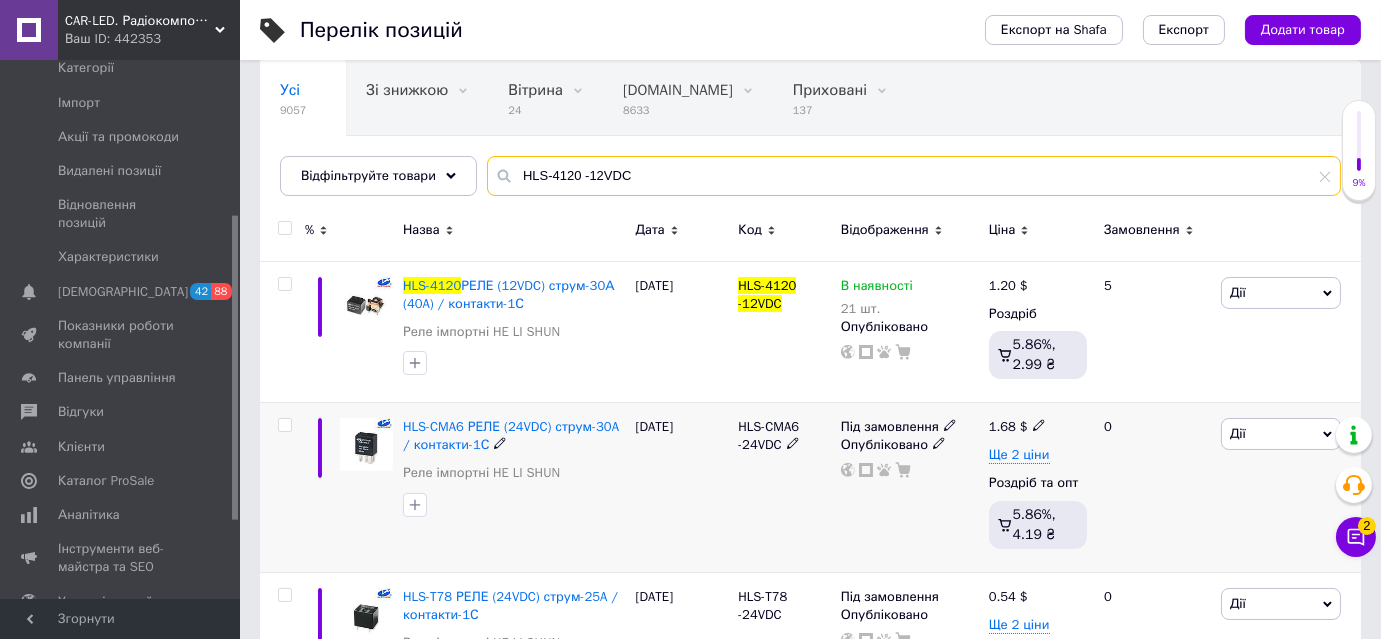 scroll, scrollTop: 181, scrollLeft: 0, axis: vertical 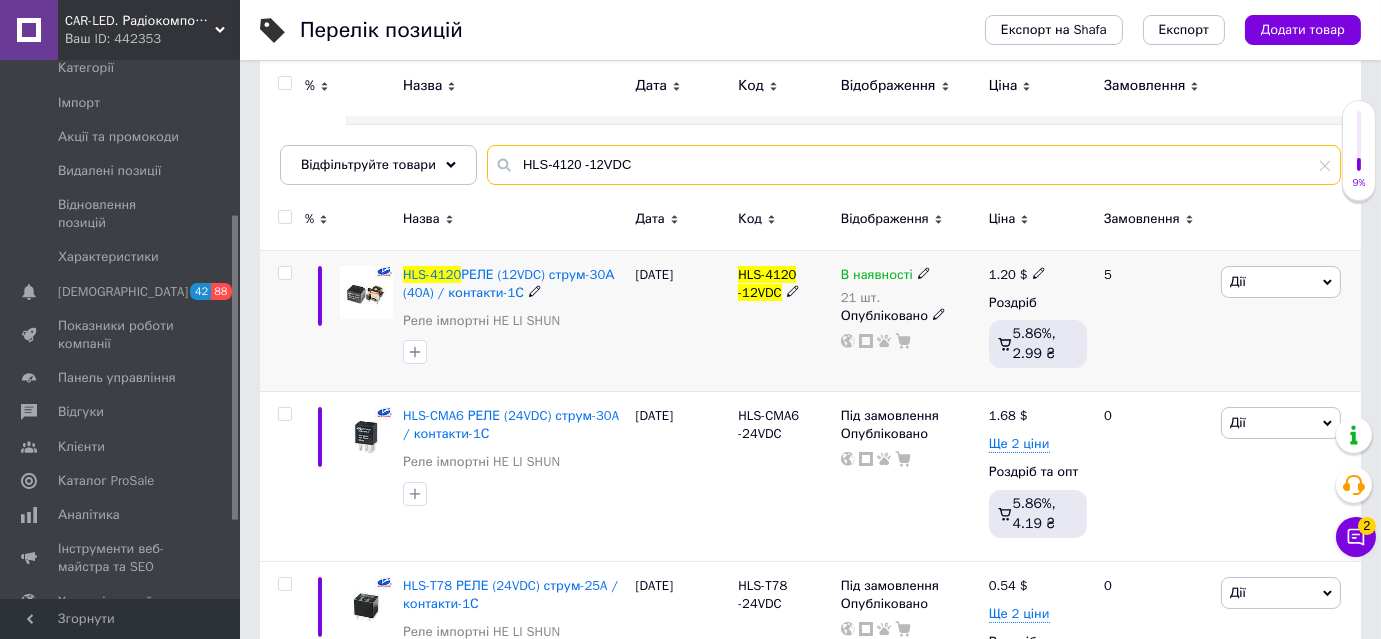 type on "HLS-4120 -12VDC" 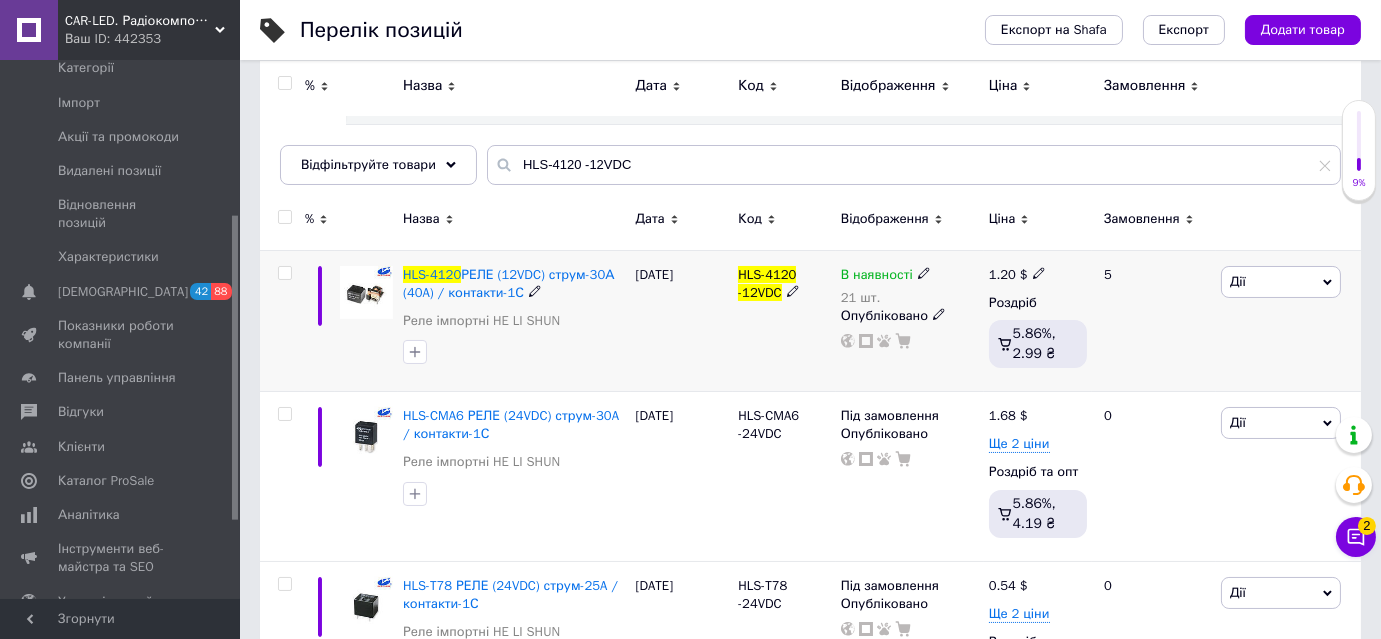 click 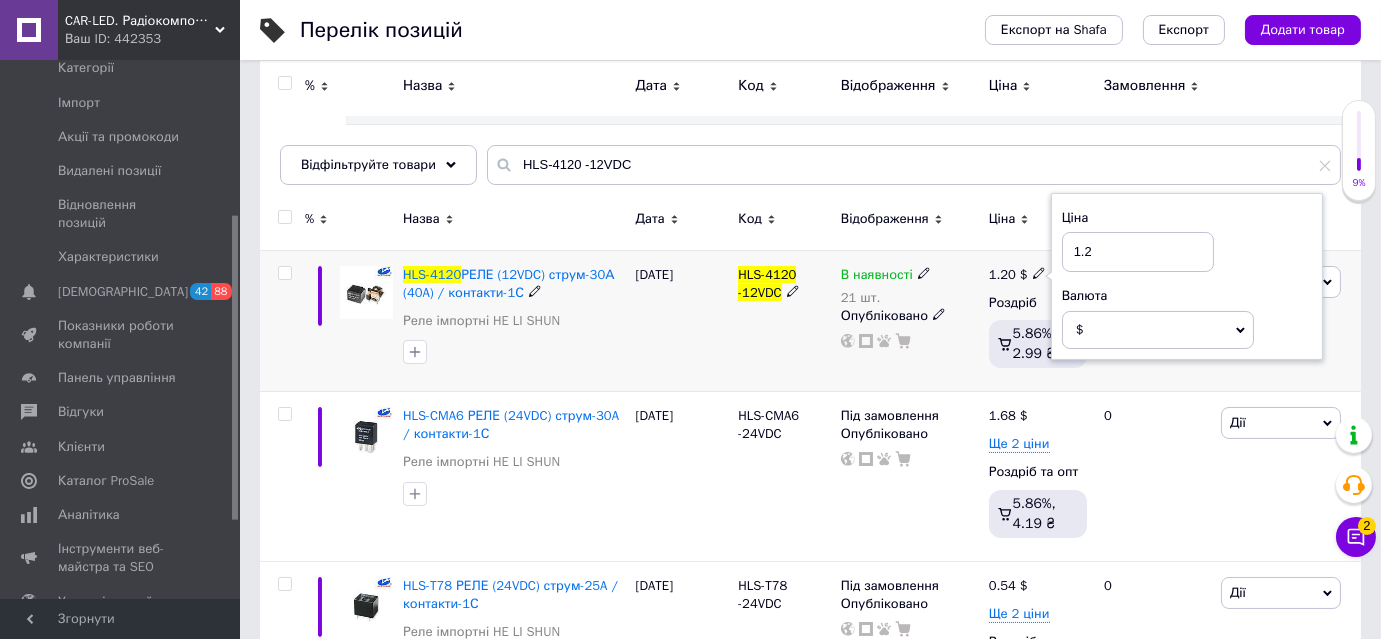 drag, startPoint x: 1085, startPoint y: 247, endPoint x: 1117, endPoint y: 242, distance: 32.38827 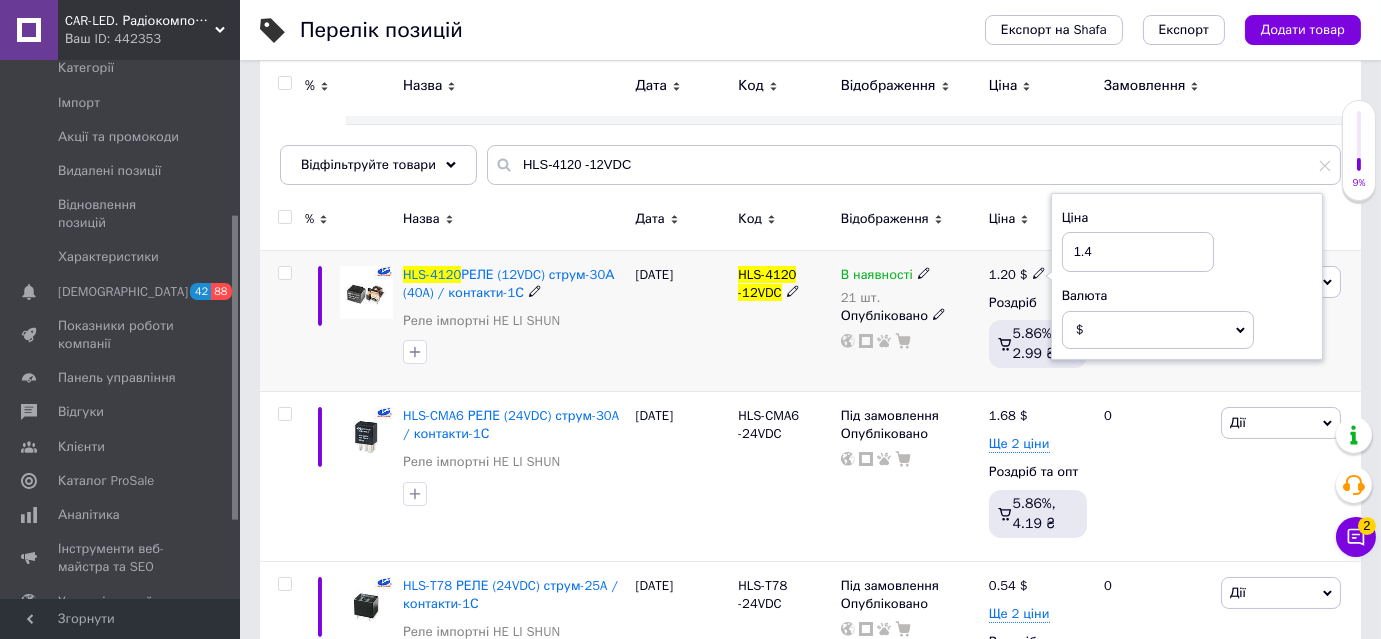 type on "1.4" 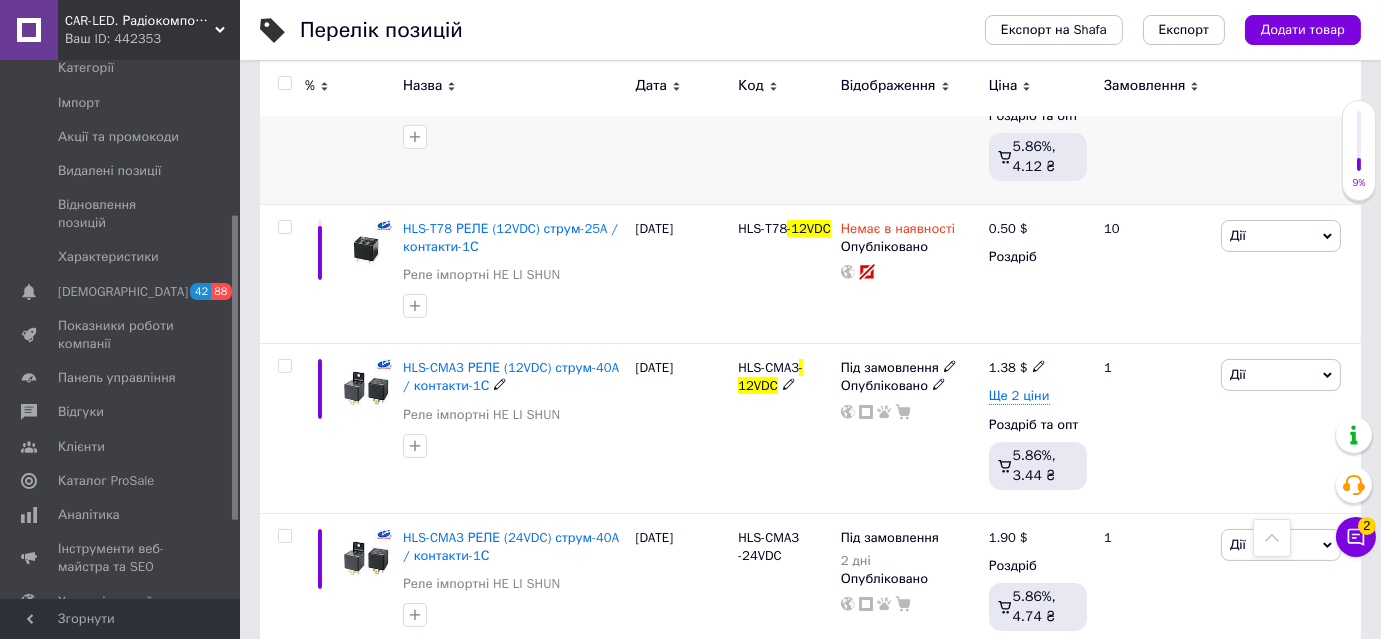 scroll, scrollTop: 909, scrollLeft: 0, axis: vertical 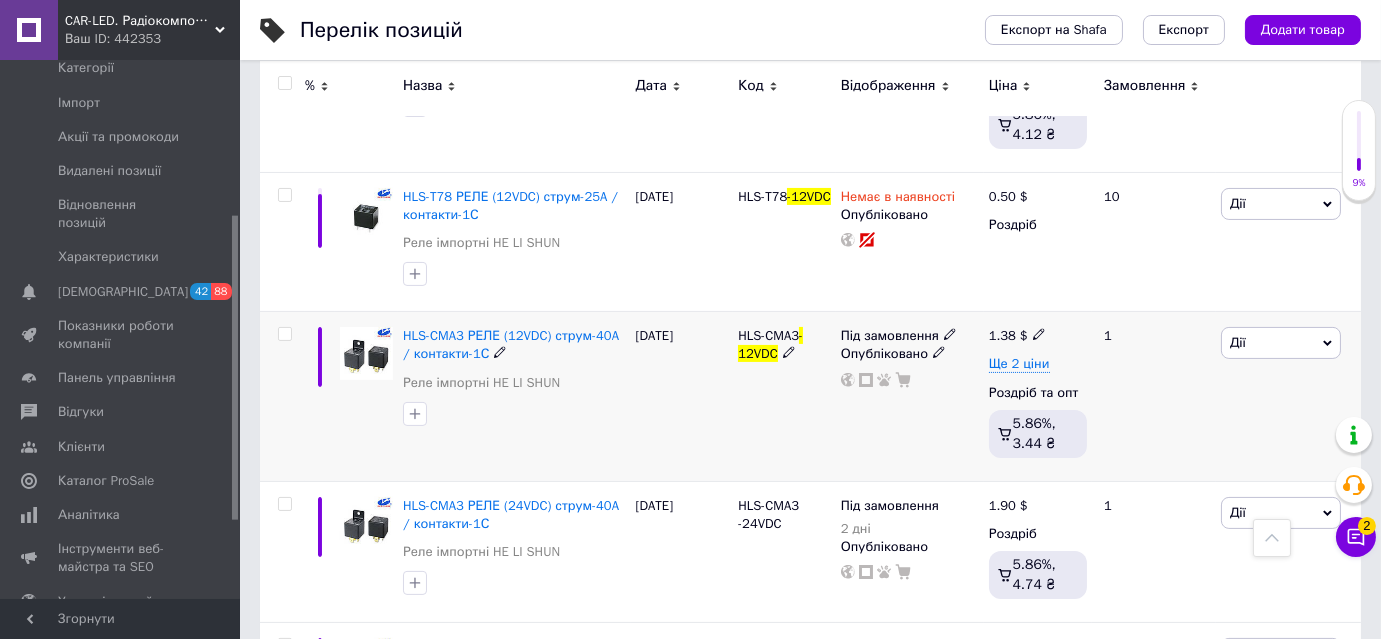 click 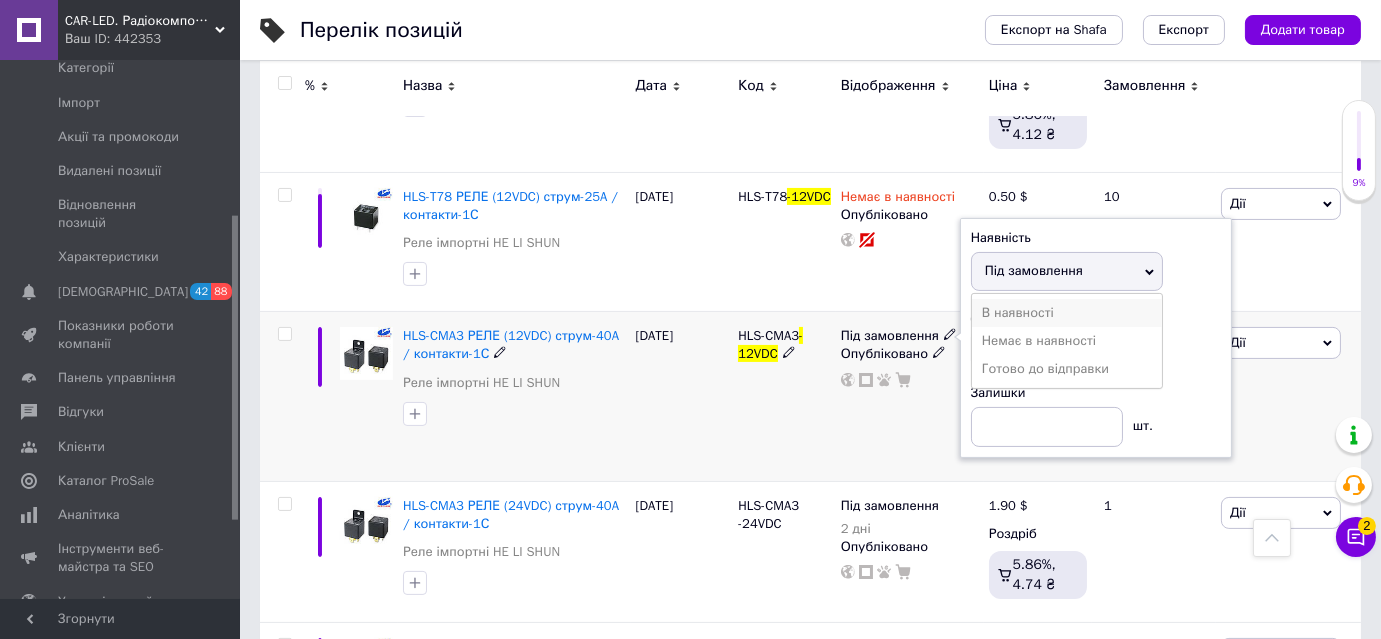 click on "В наявності" at bounding box center (1067, 313) 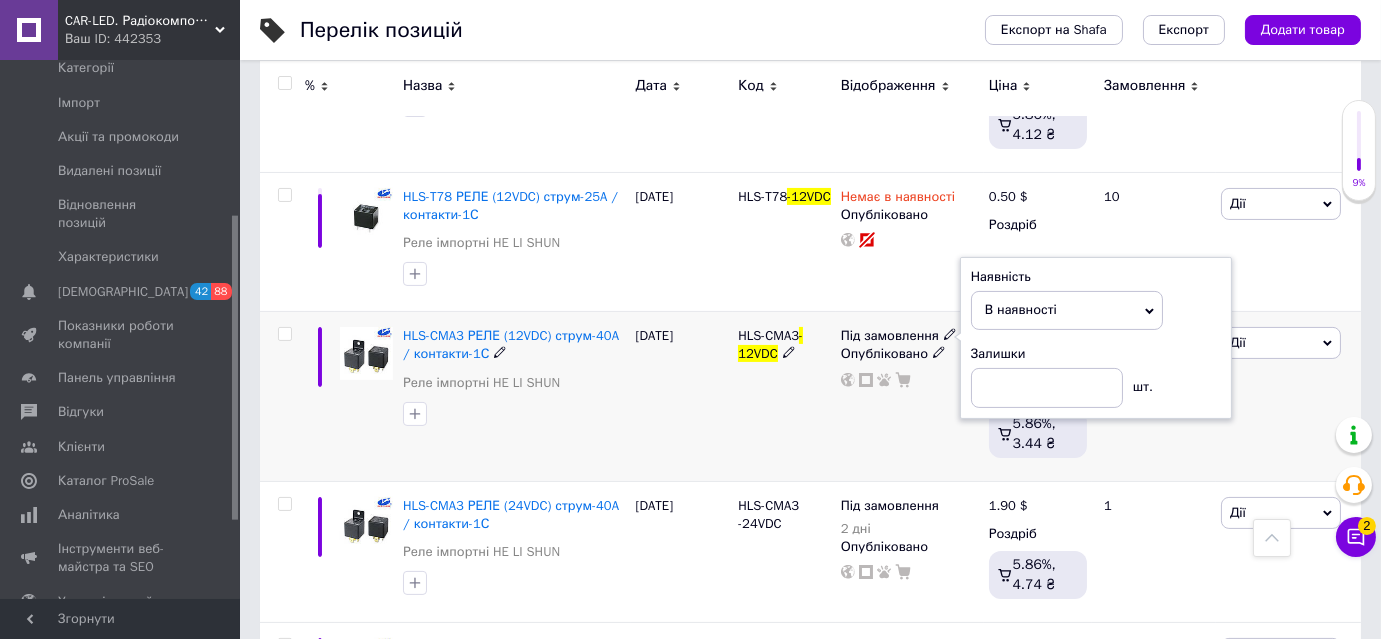 click on "Під замовлення Наявність В наявності Немає в наявності Під замовлення Готово до відправки Залишки шт. Опубліковано" at bounding box center [910, 397] 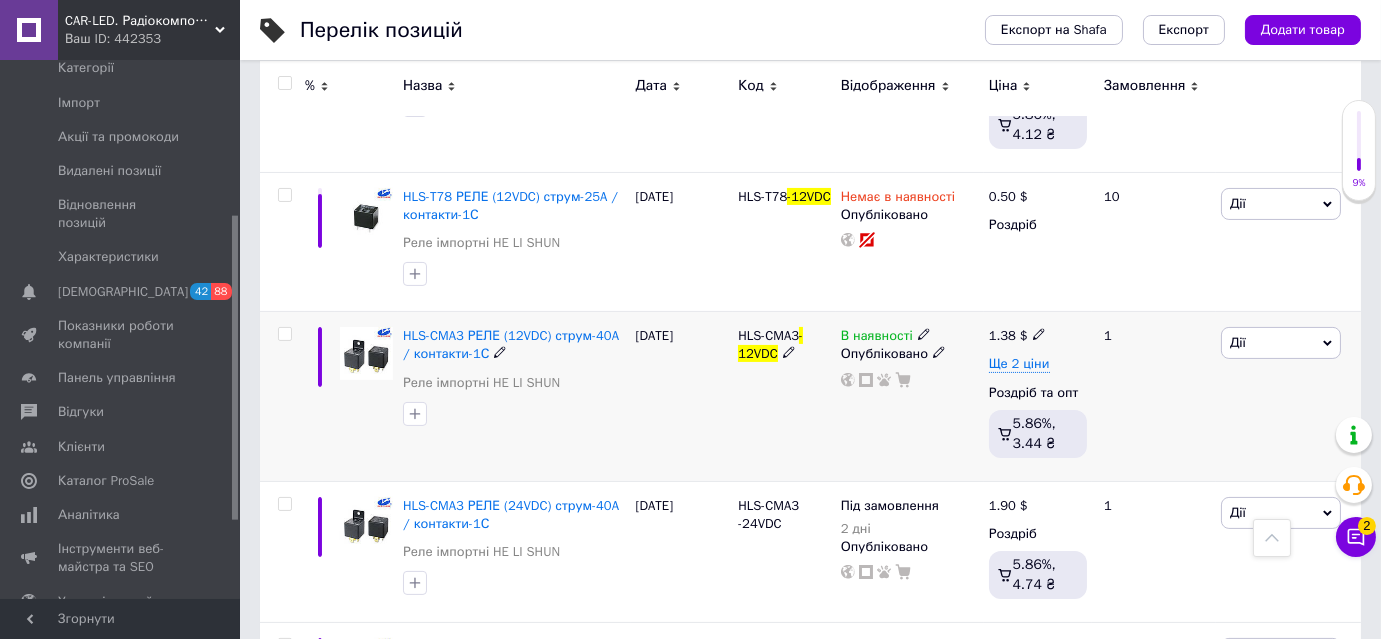 click 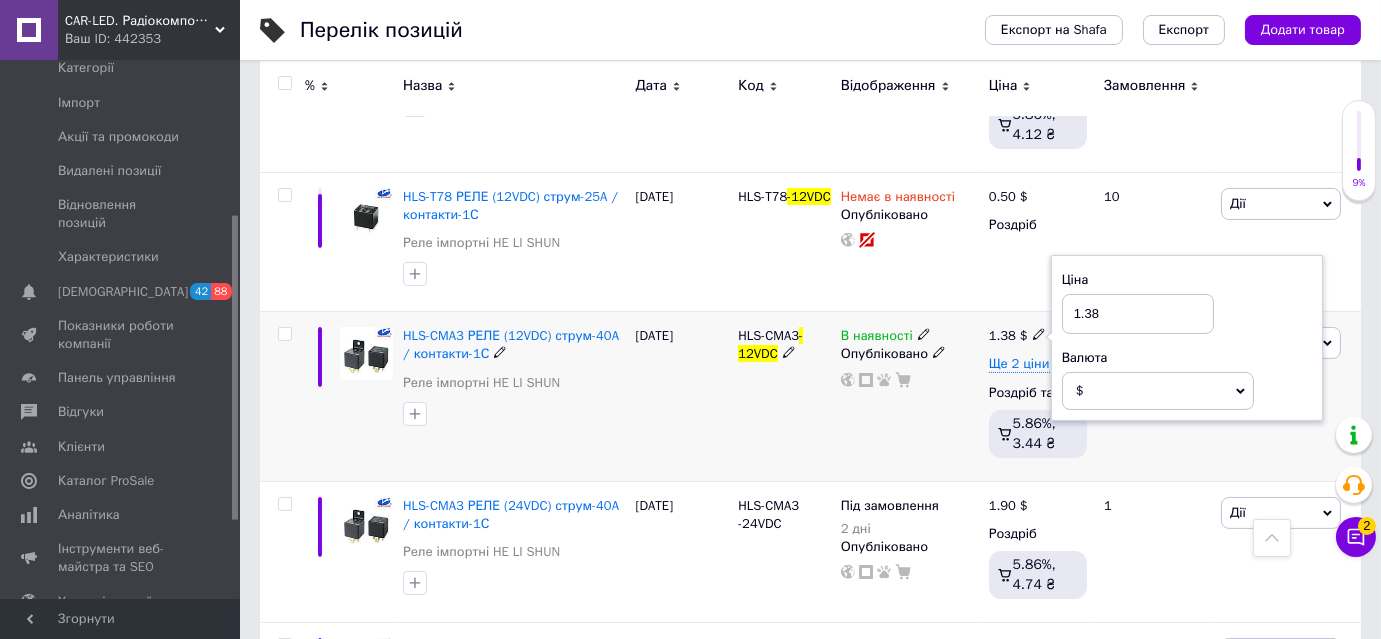 click on "1.38" at bounding box center [1138, 314] 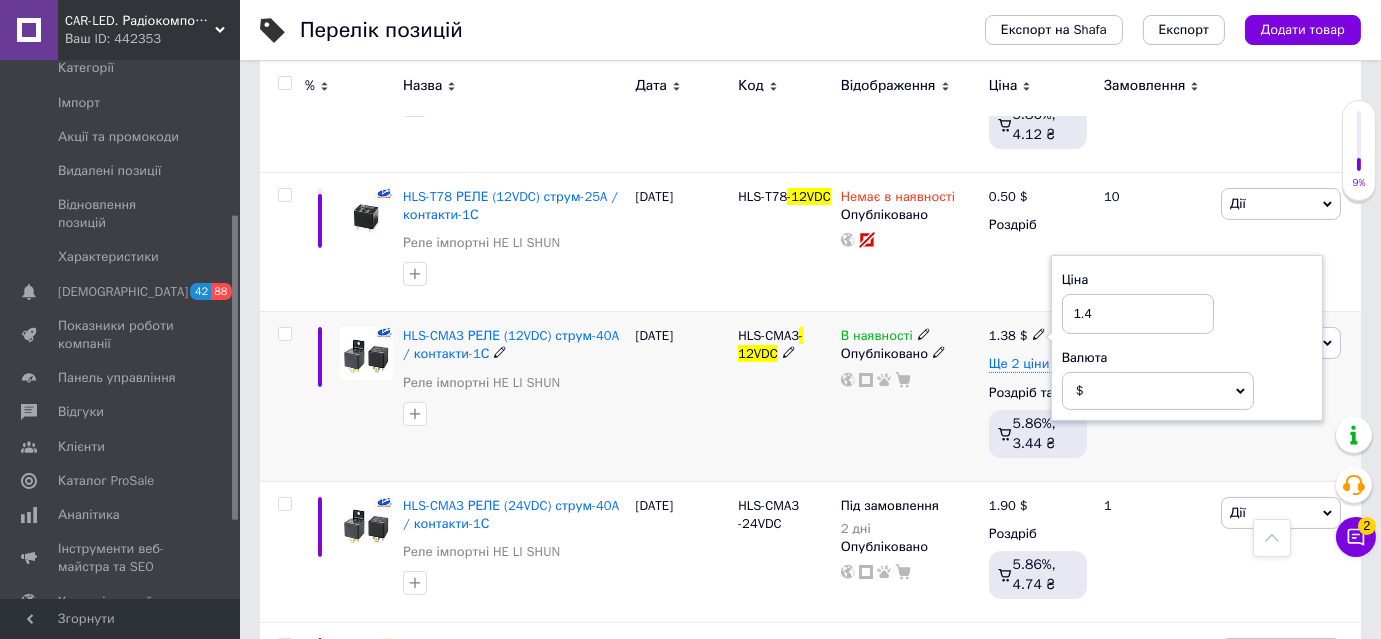 type on "1.4" 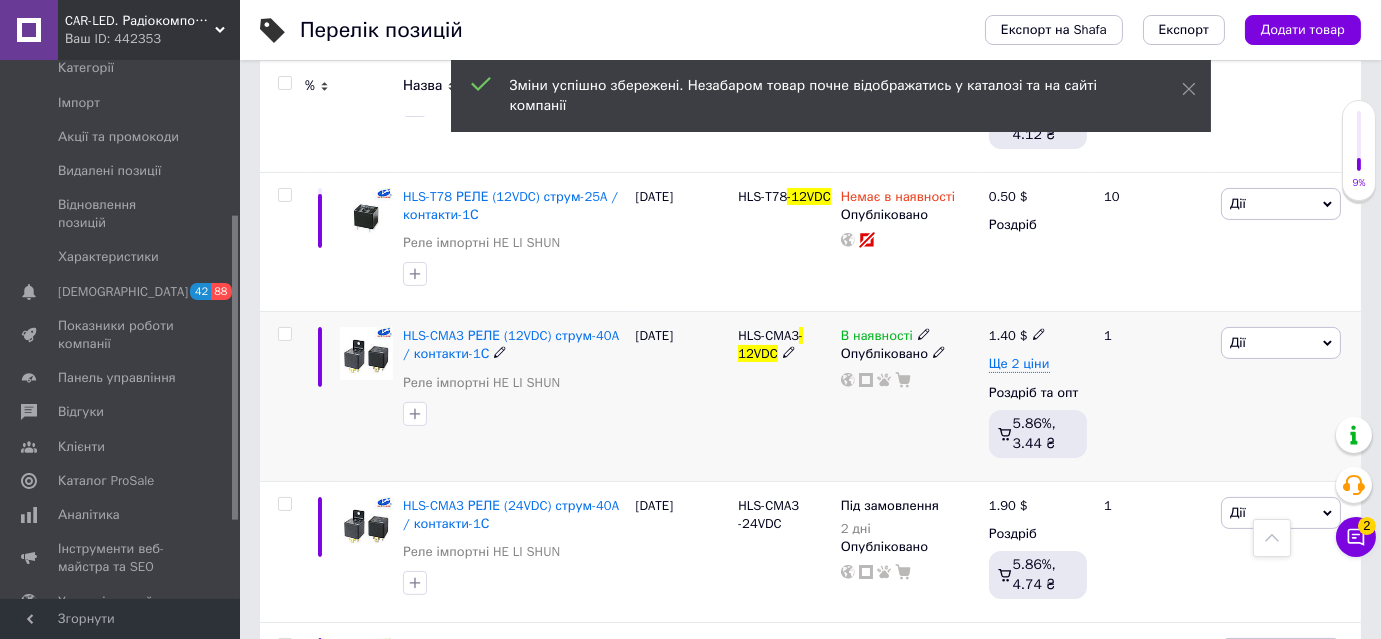 click on "Дії" at bounding box center (1281, 343) 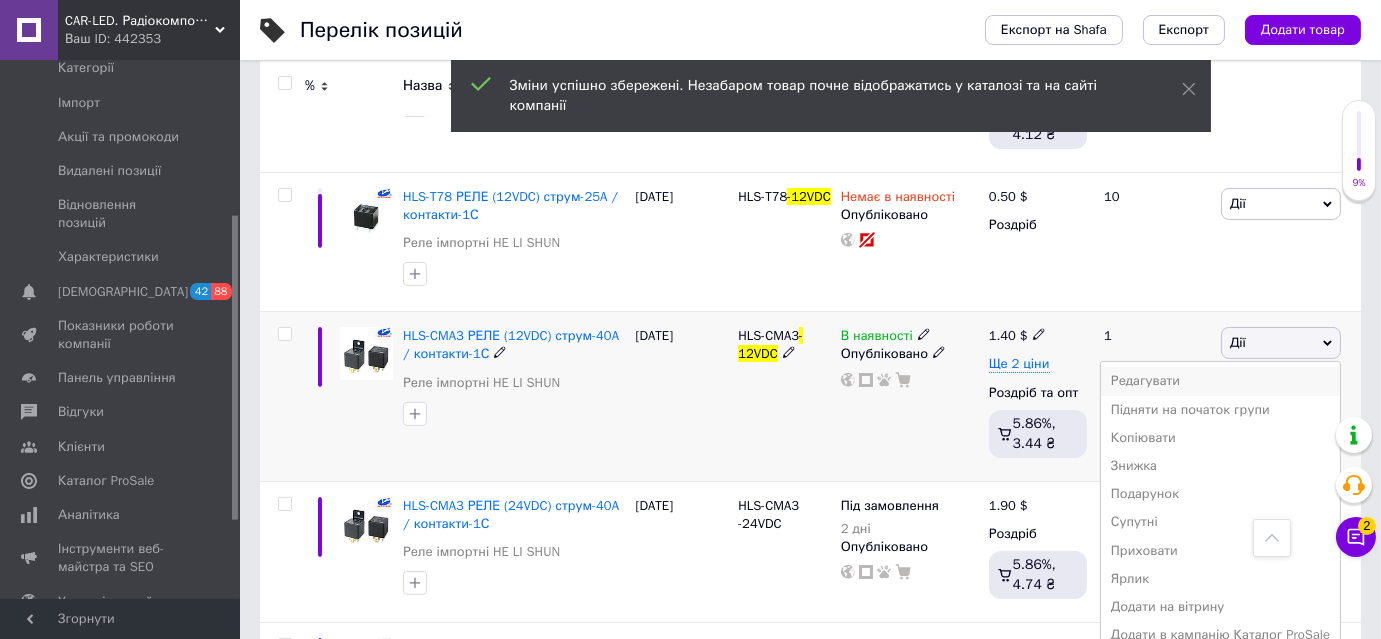 click on "Редагувати" at bounding box center [1220, 381] 